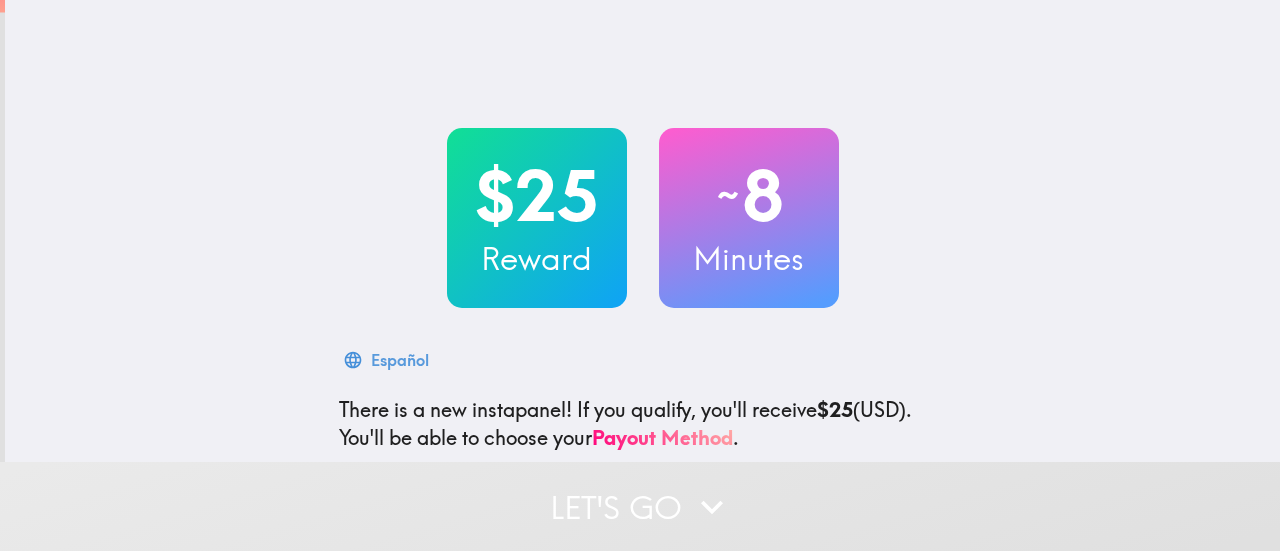 scroll, scrollTop: 0, scrollLeft: 0, axis: both 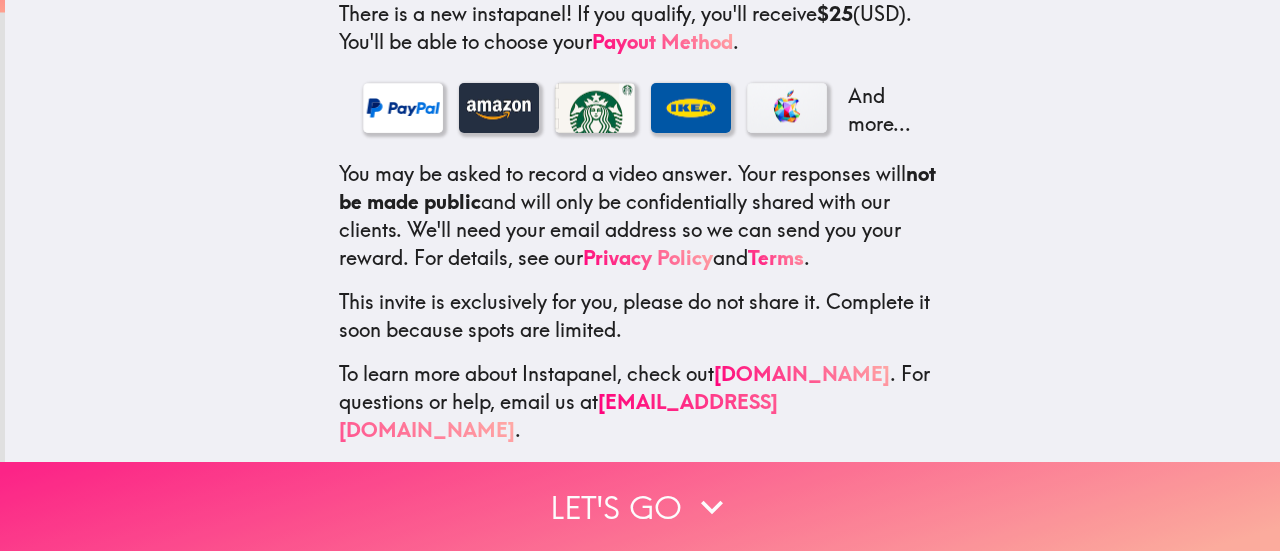 click on "Let's go" at bounding box center (640, 506) 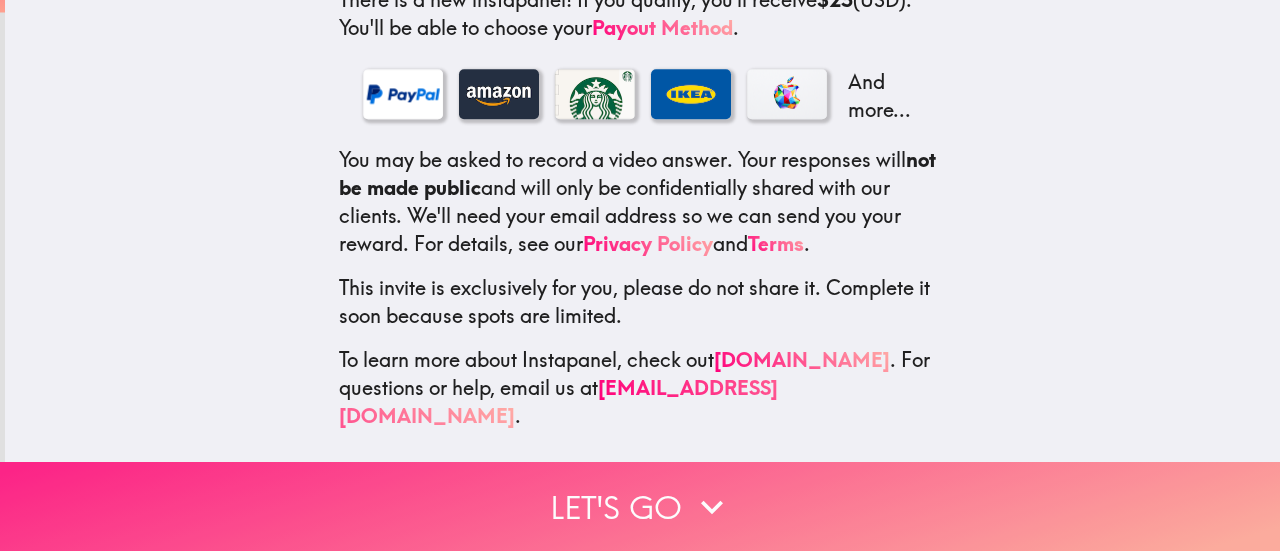 scroll, scrollTop: 346, scrollLeft: 0, axis: vertical 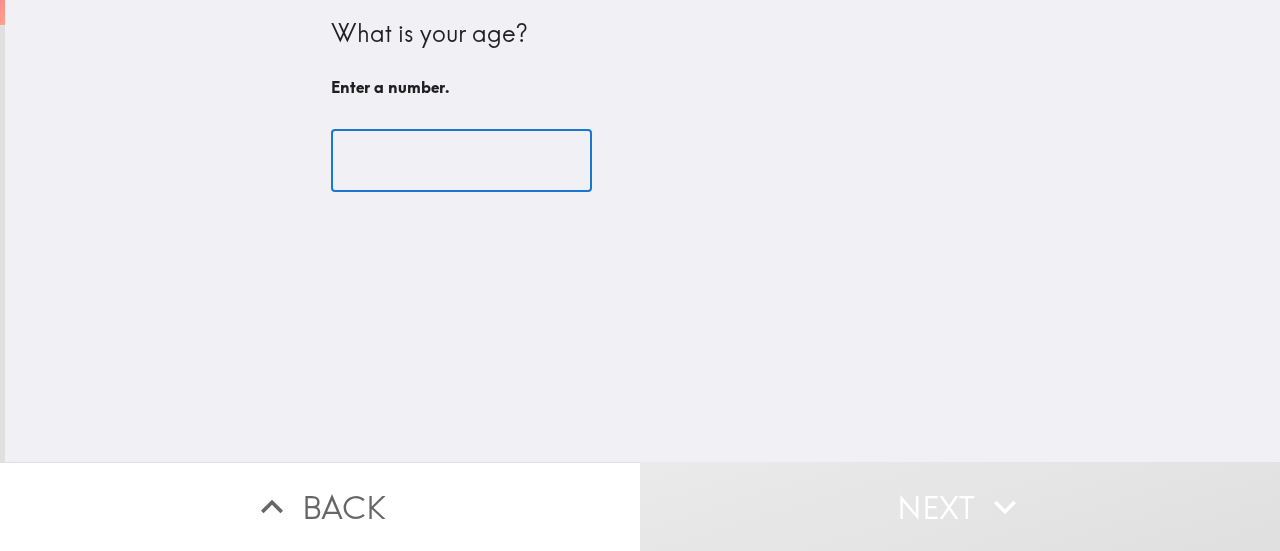 click at bounding box center (461, 161) 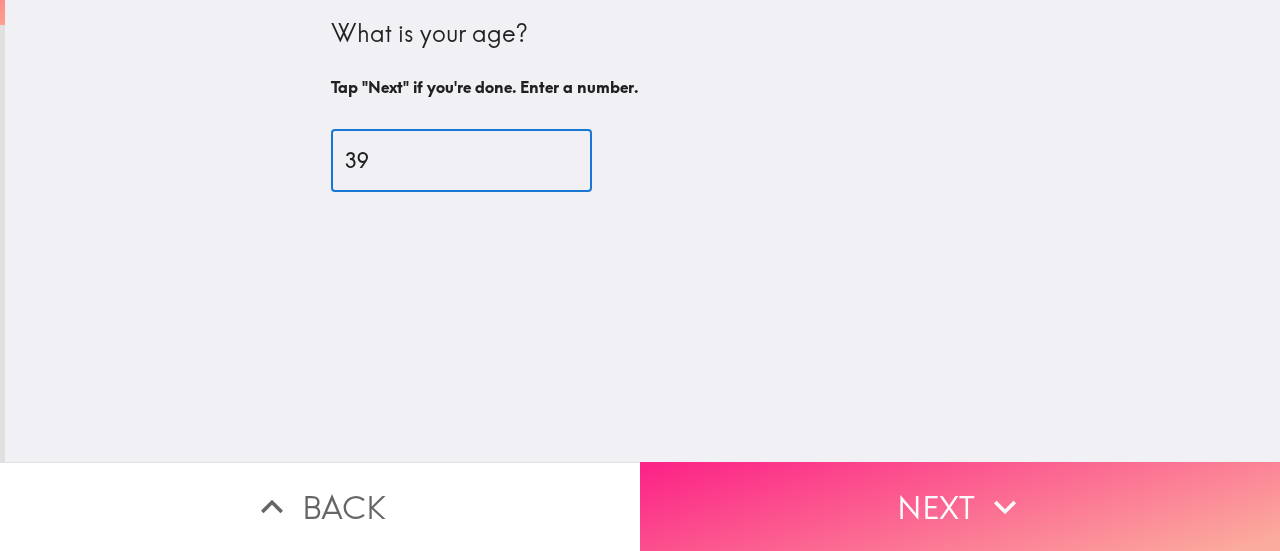 type on "39" 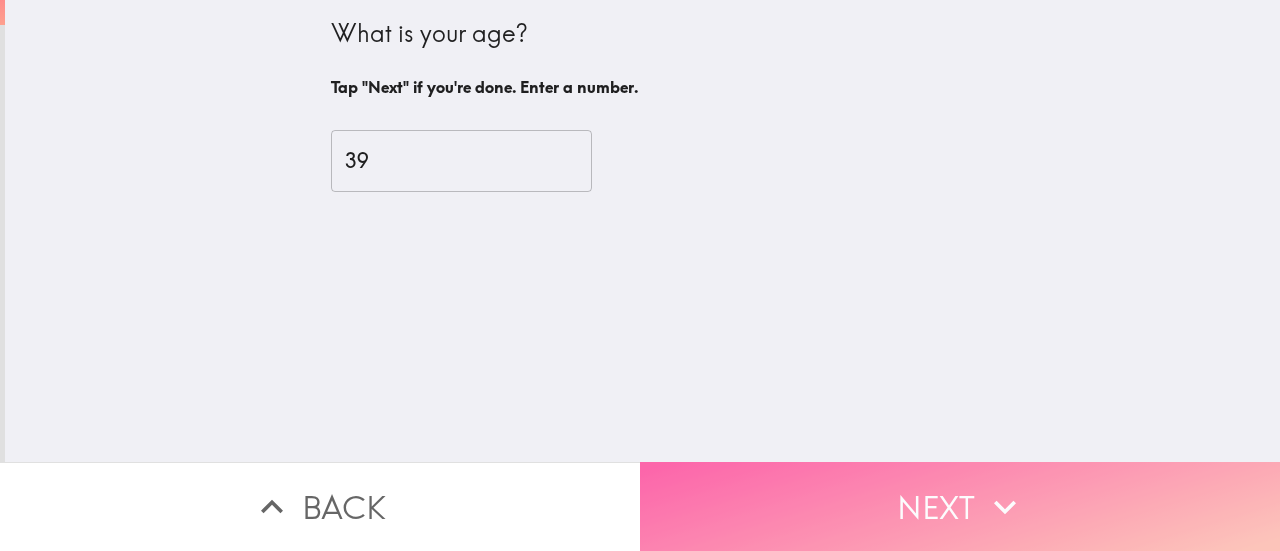 click on "Next" at bounding box center [960, 506] 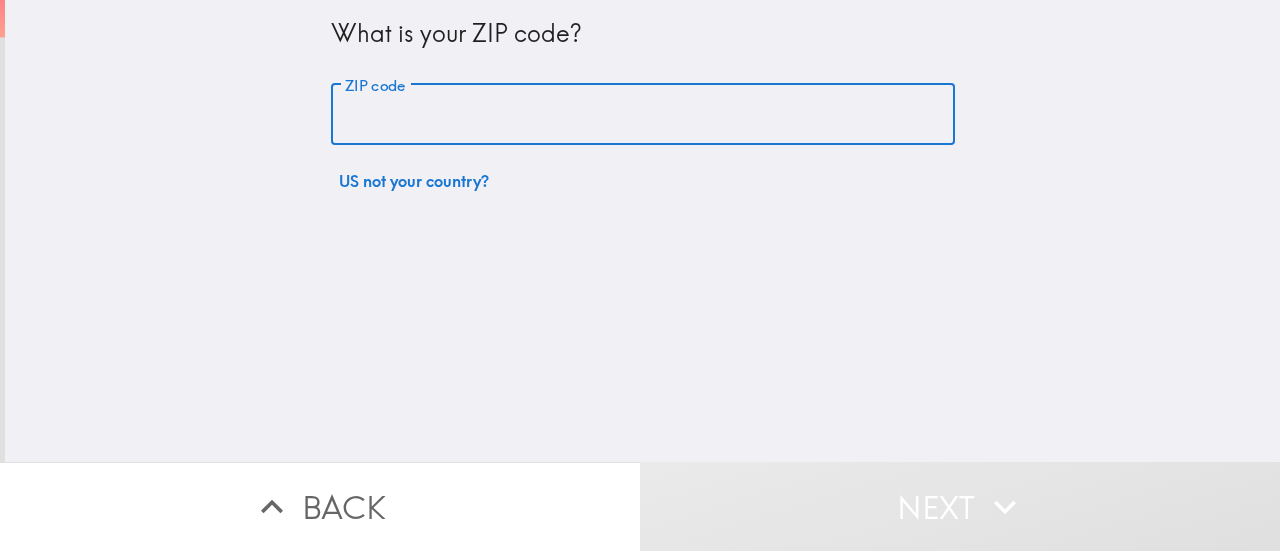 click on "ZIP code" at bounding box center (643, 115) 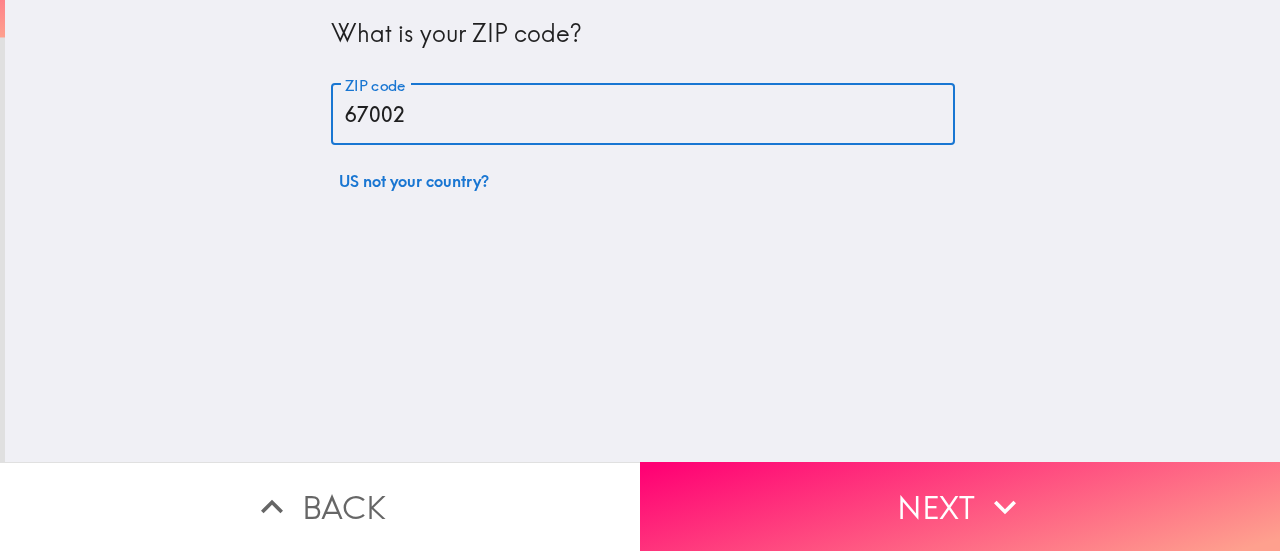 type on "67002" 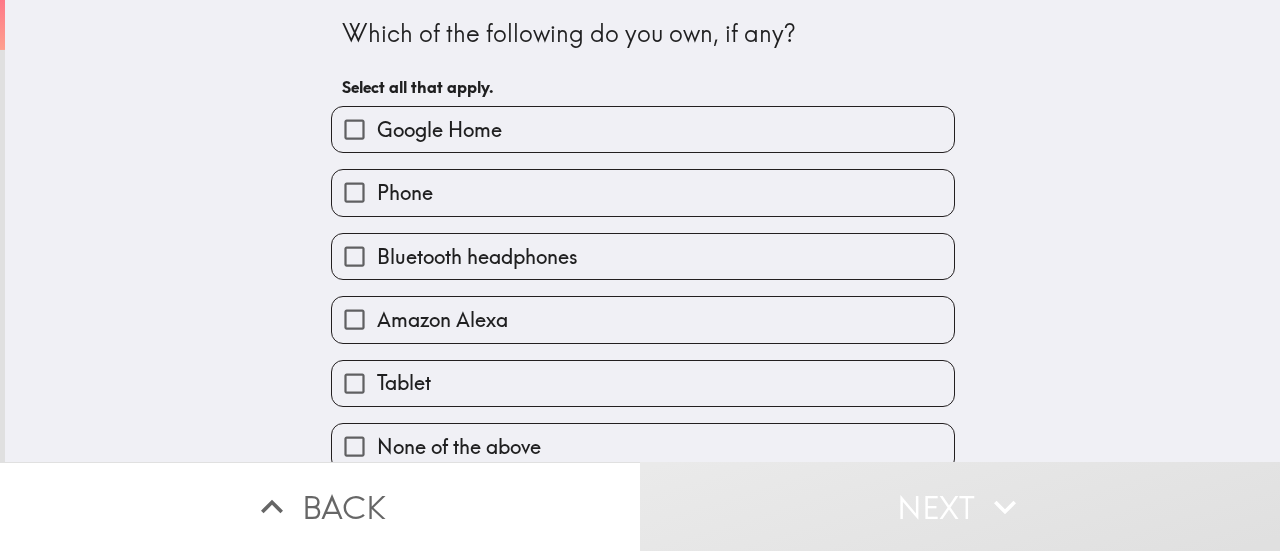 click on "Google Home" at bounding box center [643, 129] 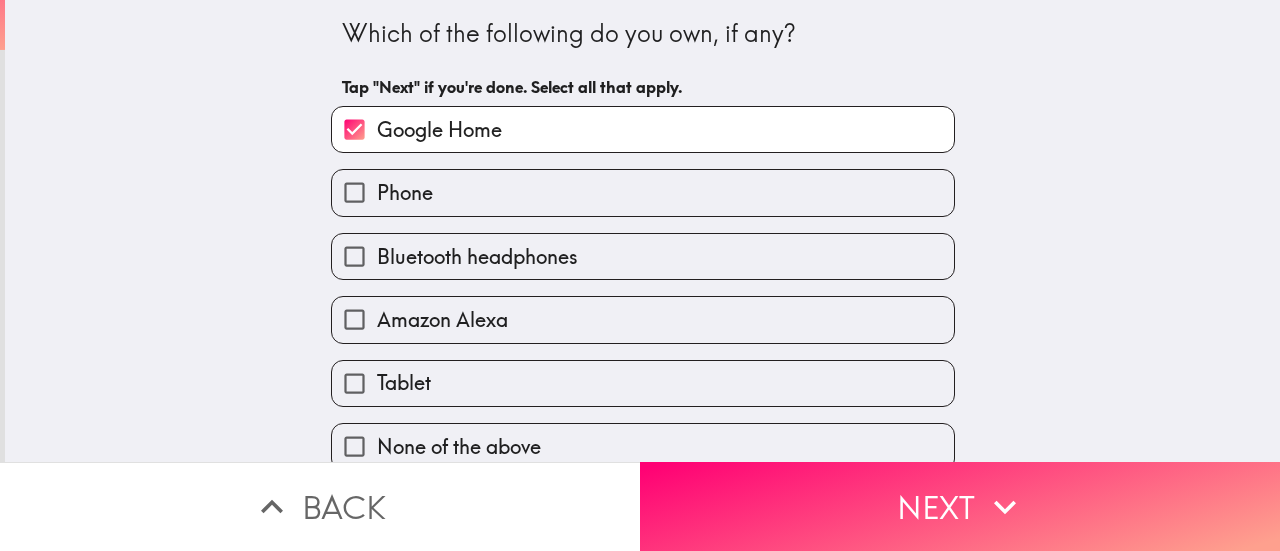 click on "Phone" at bounding box center (643, 192) 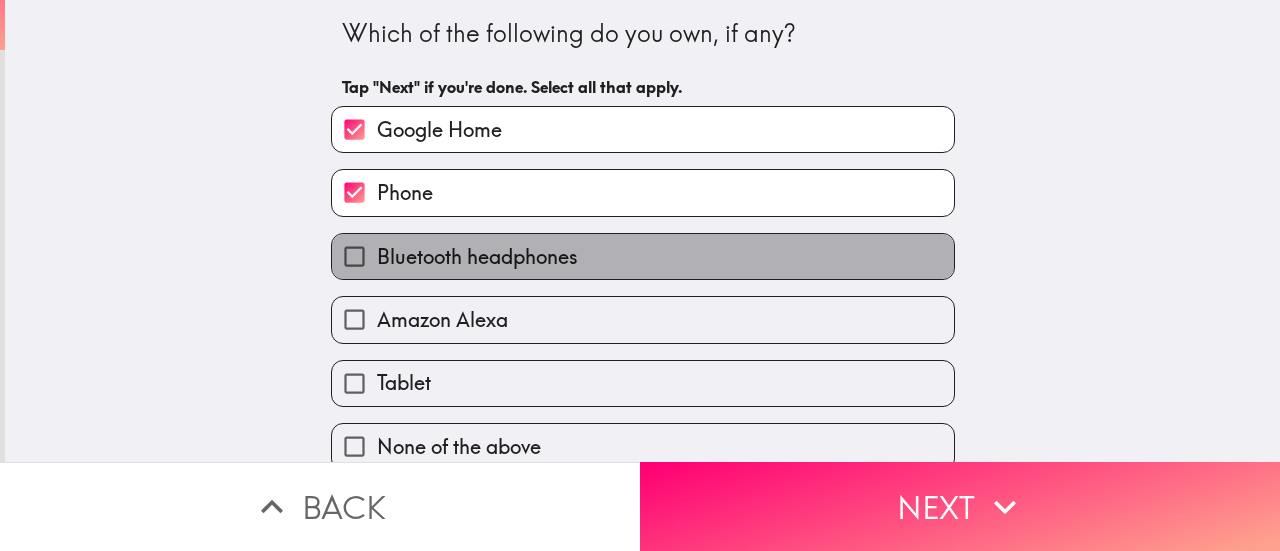 click on "Bluetooth headphones" at bounding box center [643, 256] 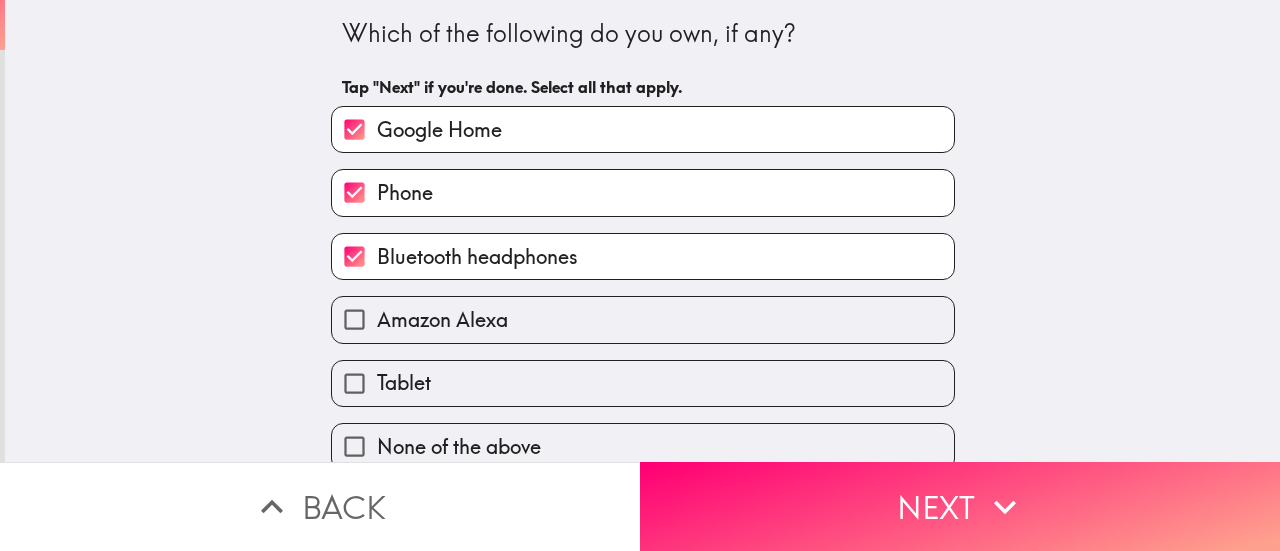 scroll, scrollTop: 27, scrollLeft: 0, axis: vertical 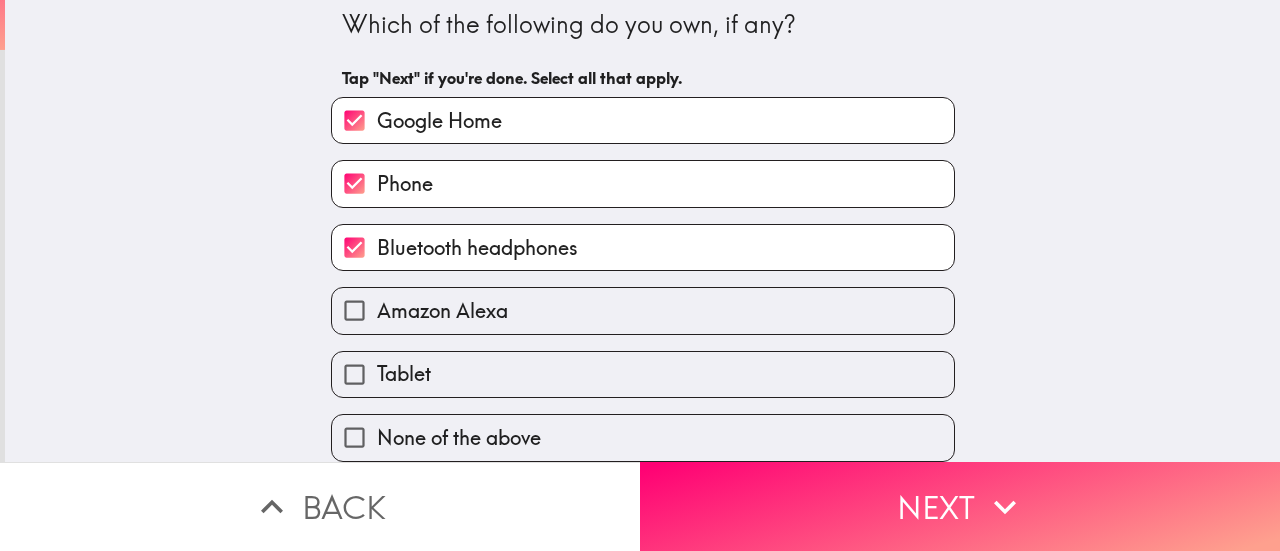 click on "Tablet" at bounding box center (643, 374) 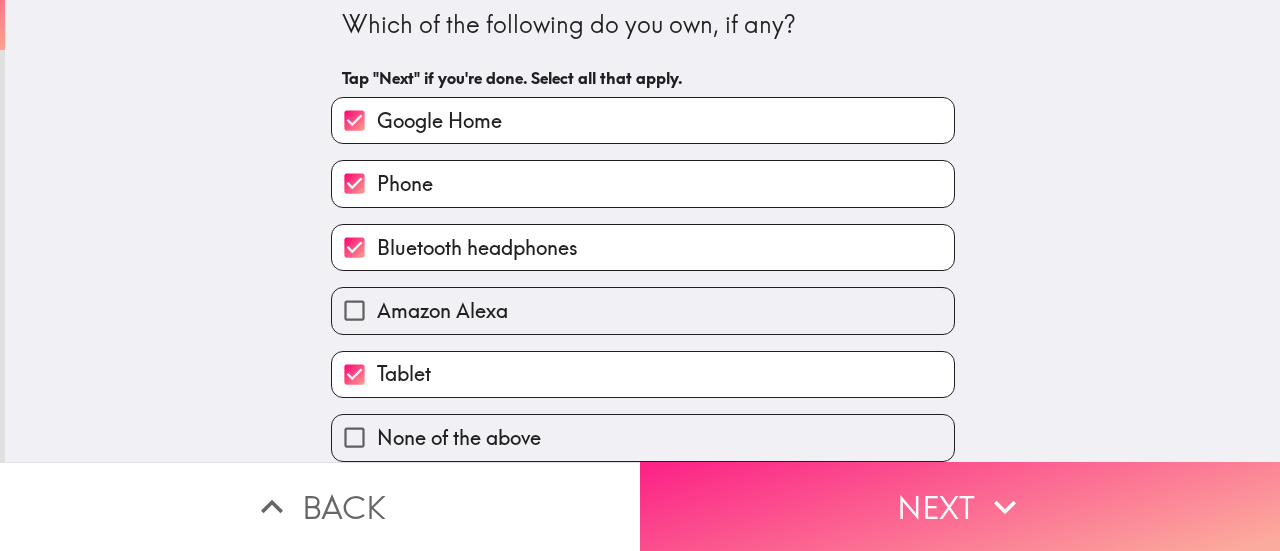click on "Next" at bounding box center (960, 506) 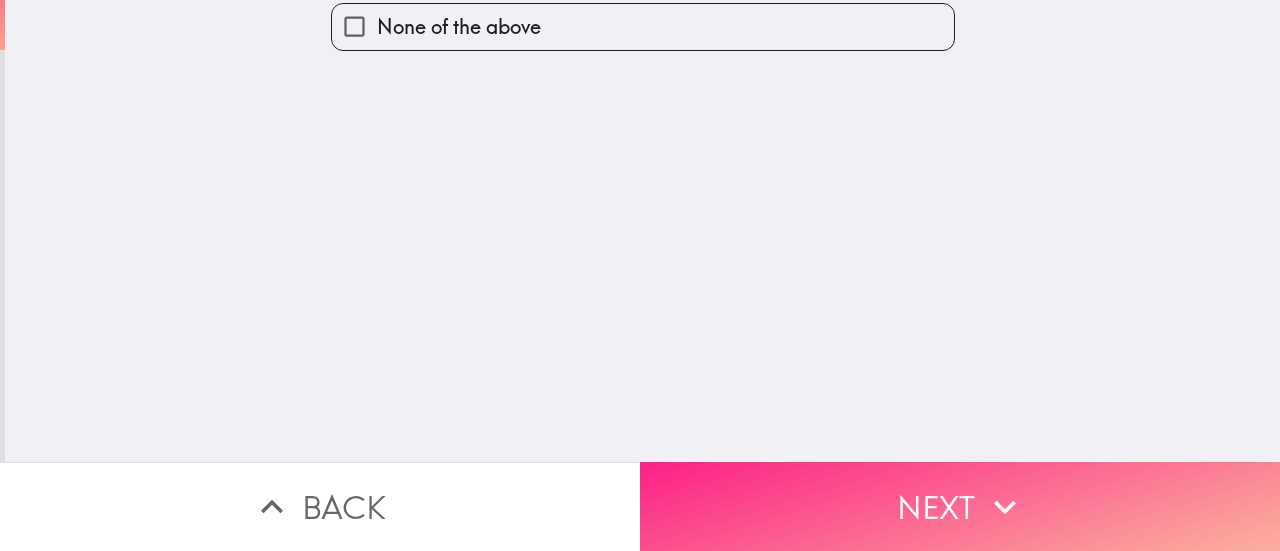 scroll, scrollTop: 0, scrollLeft: 0, axis: both 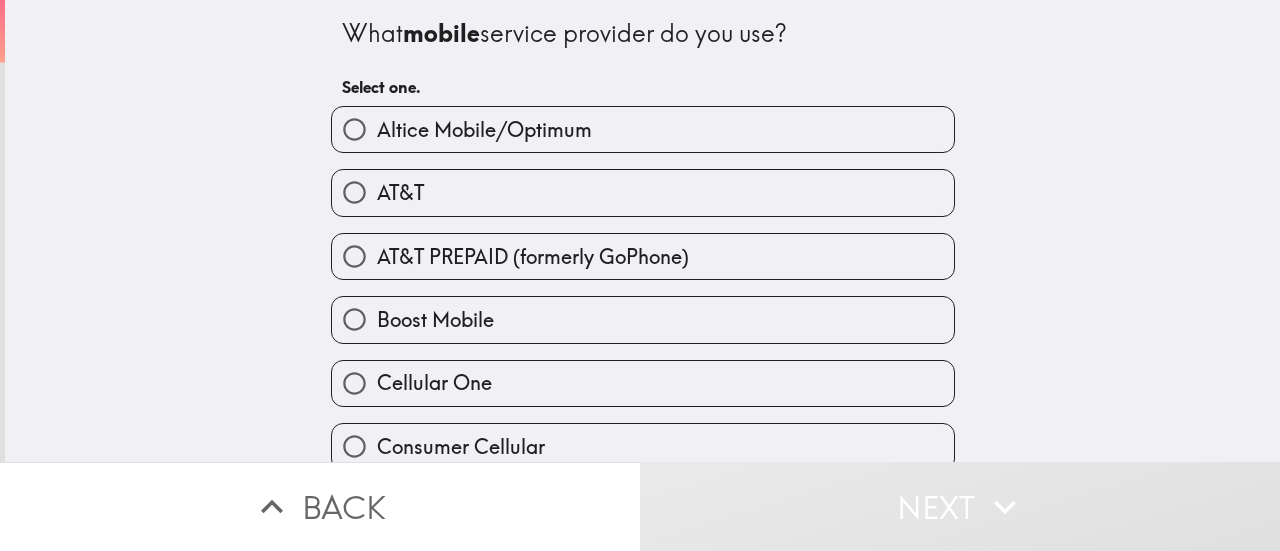 click on "AT&T" at bounding box center [643, 192] 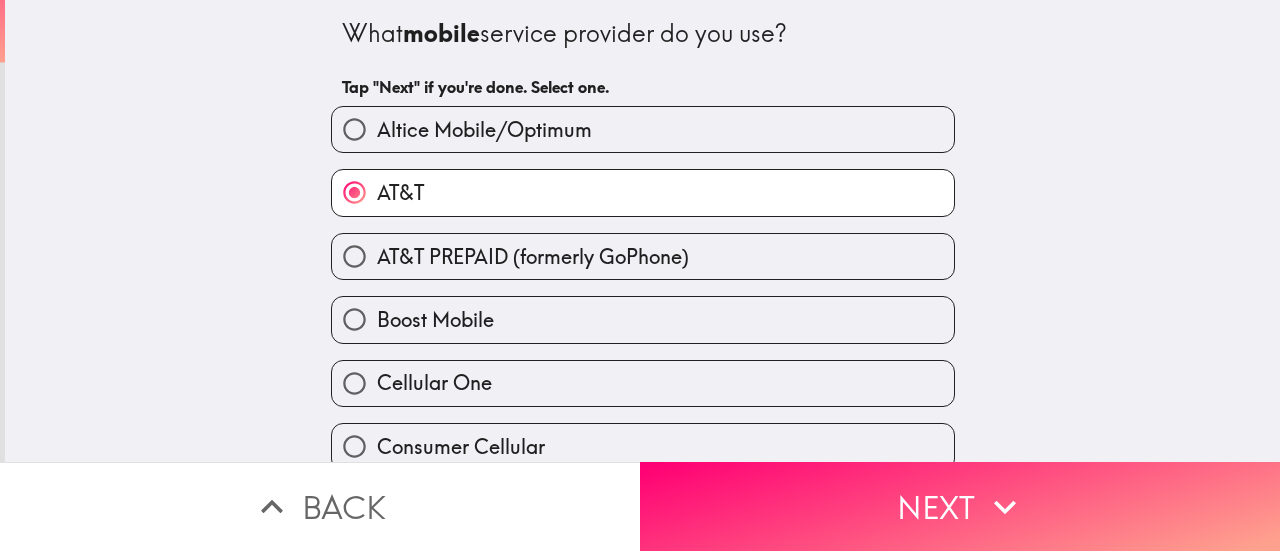 click on "AT&T" at bounding box center (643, 192) 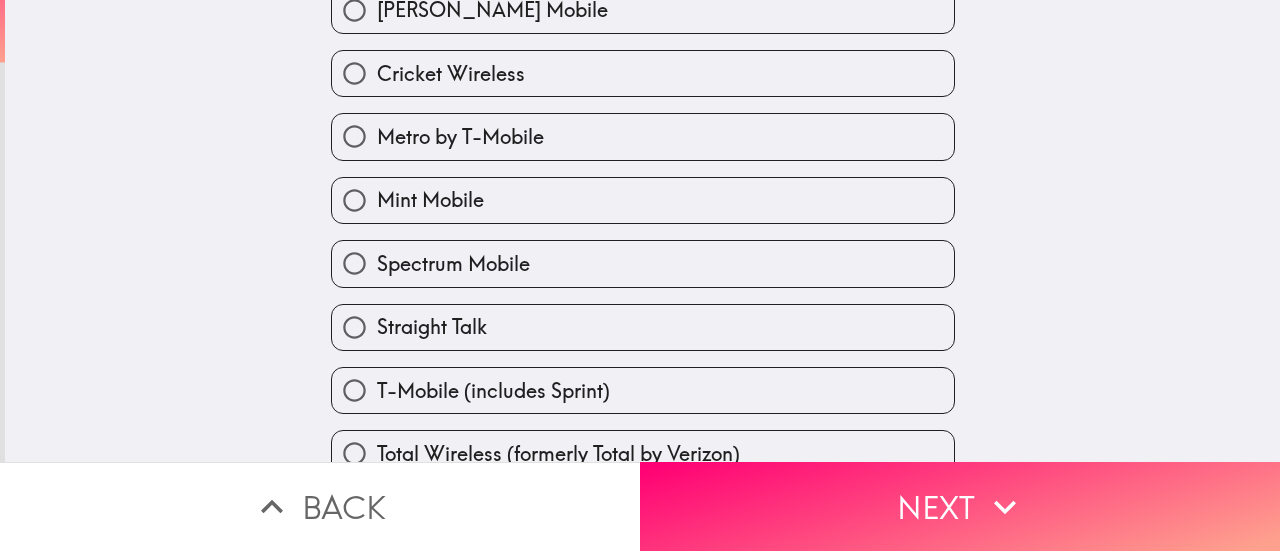 scroll, scrollTop: 600, scrollLeft: 0, axis: vertical 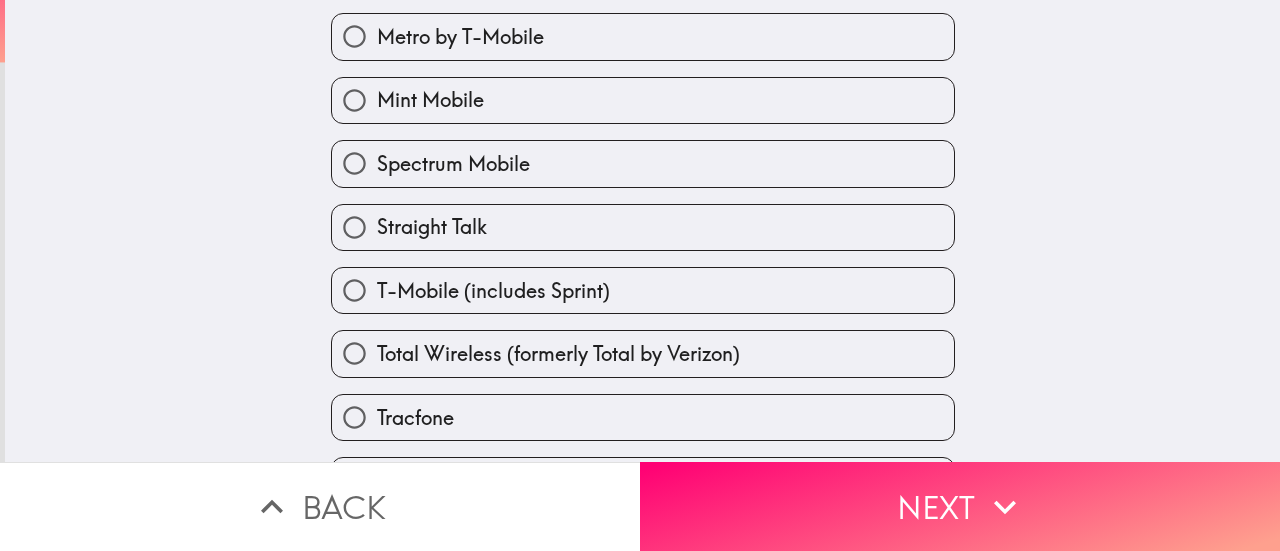 click on "T-Mobile (includes Sprint)" at bounding box center [643, 290] 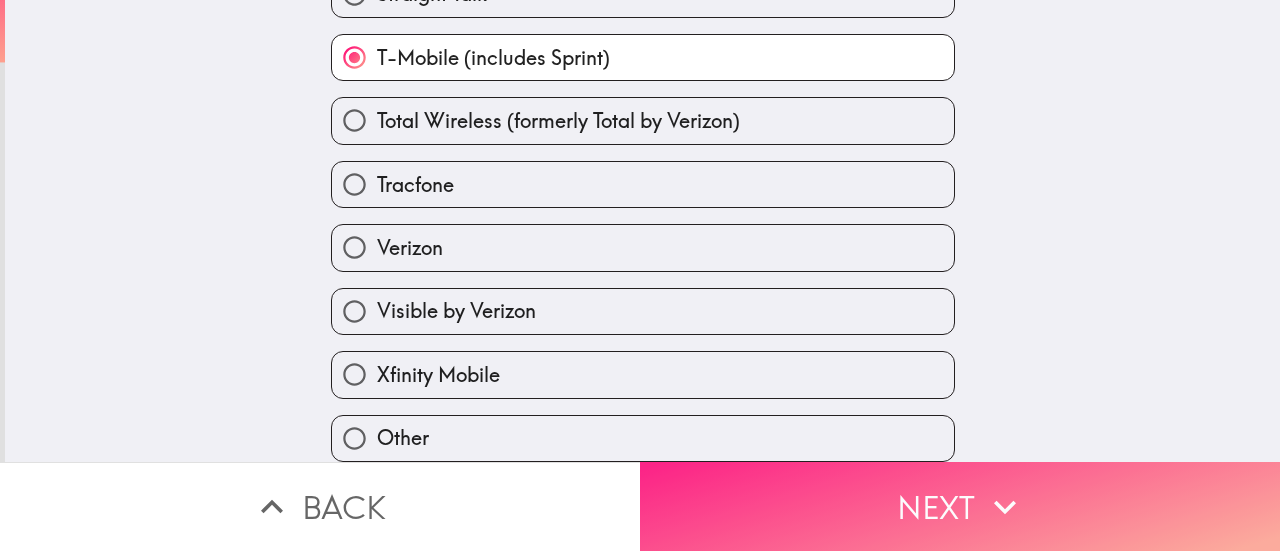 scroll, scrollTop: 860, scrollLeft: 0, axis: vertical 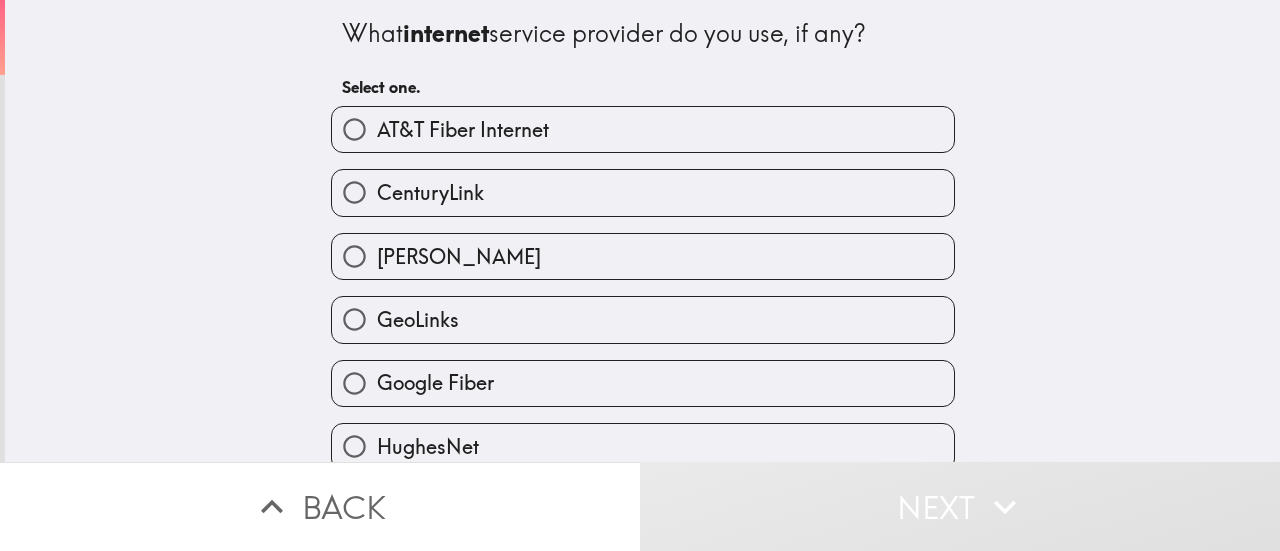 click on "AT&T Fiber Internet" at bounding box center [643, 129] 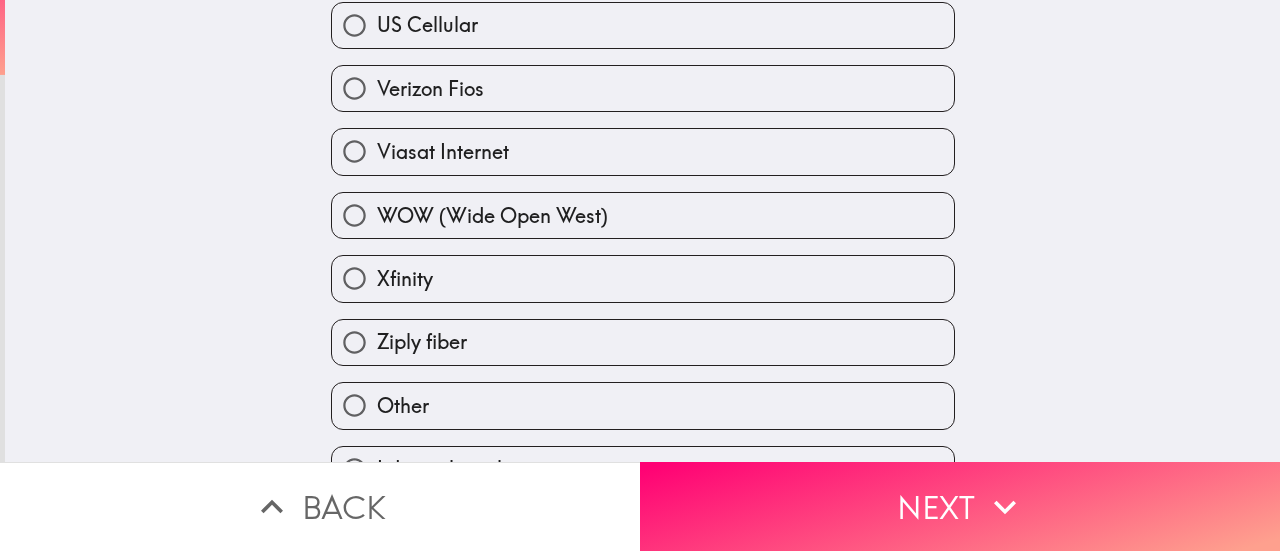 scroll, scrollTop: 860, scrollLeft: 0, axis: vertical 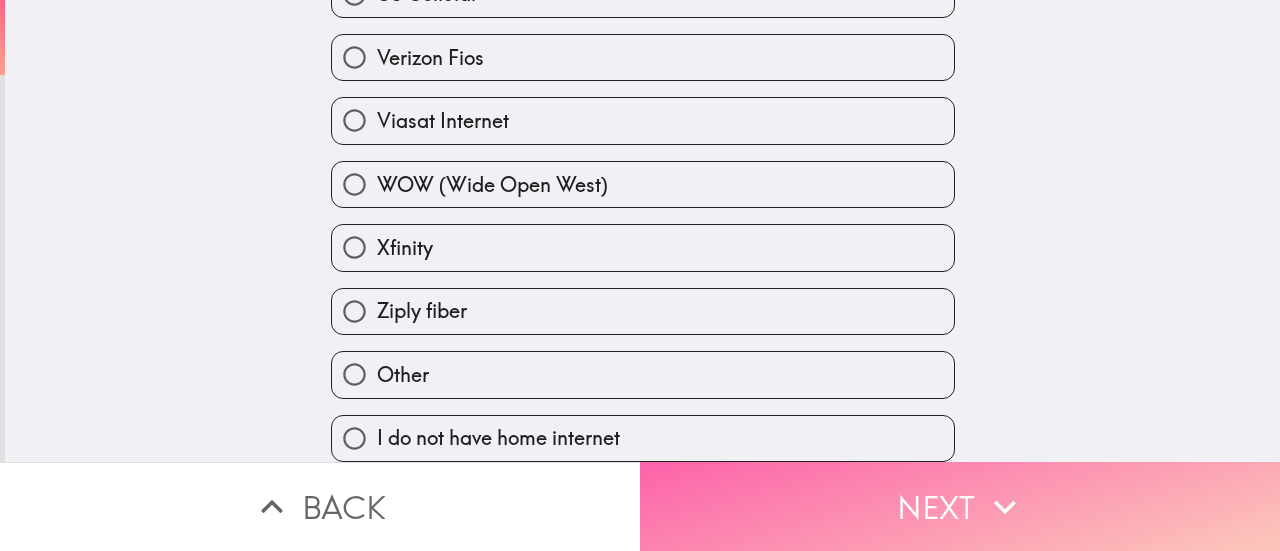 click 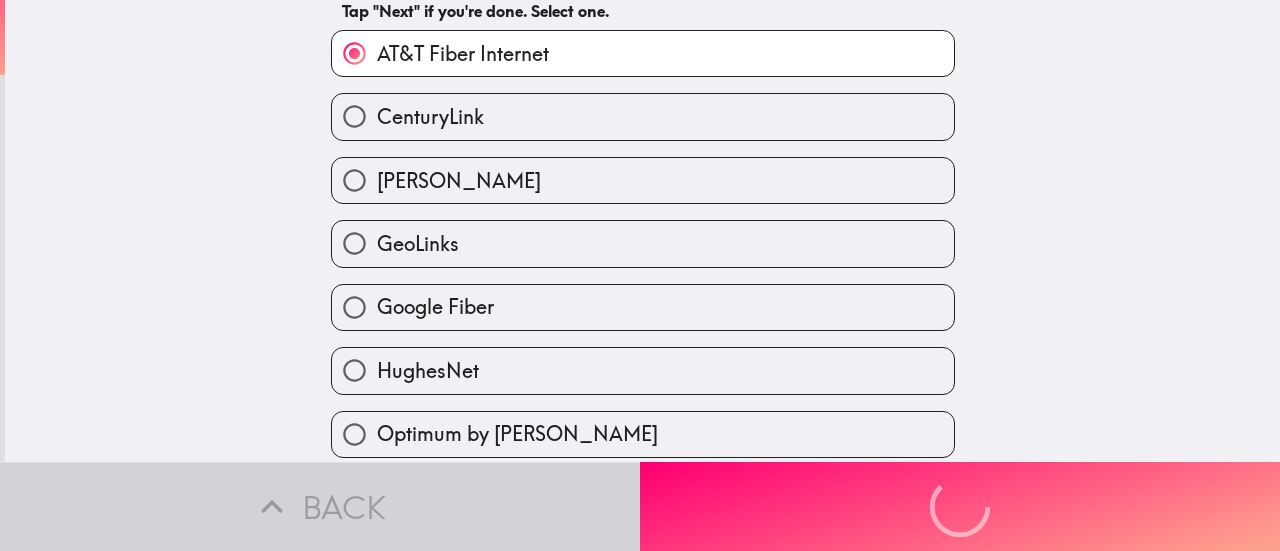 scroll, scrollTop: 0, scrollLeft: 0, axis: both 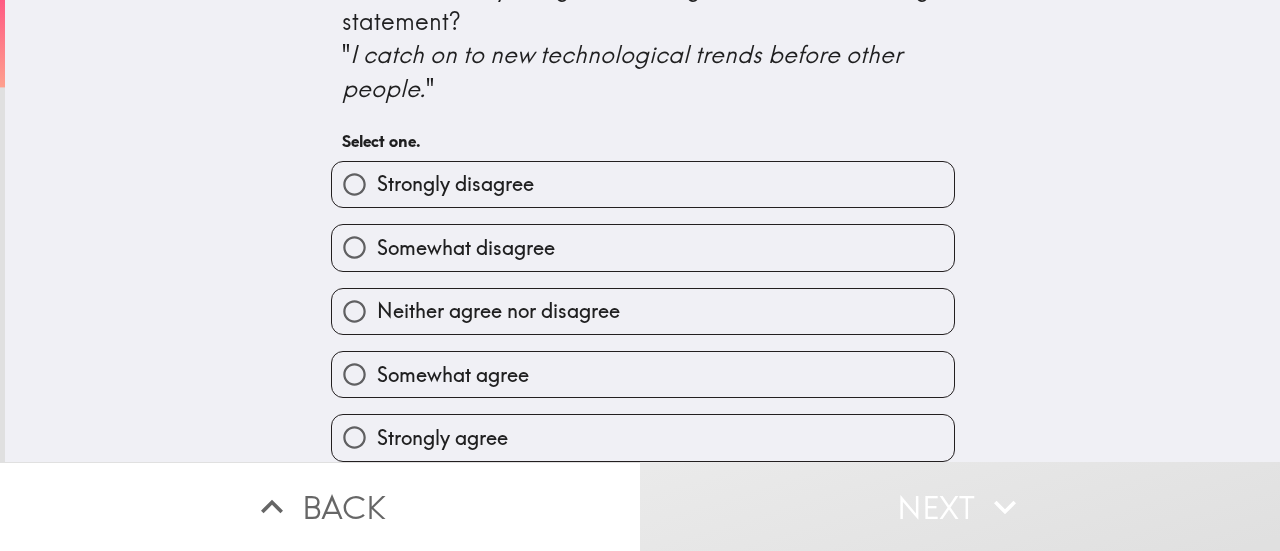 click on "Strongly agree" at bounding box center [643, 437] 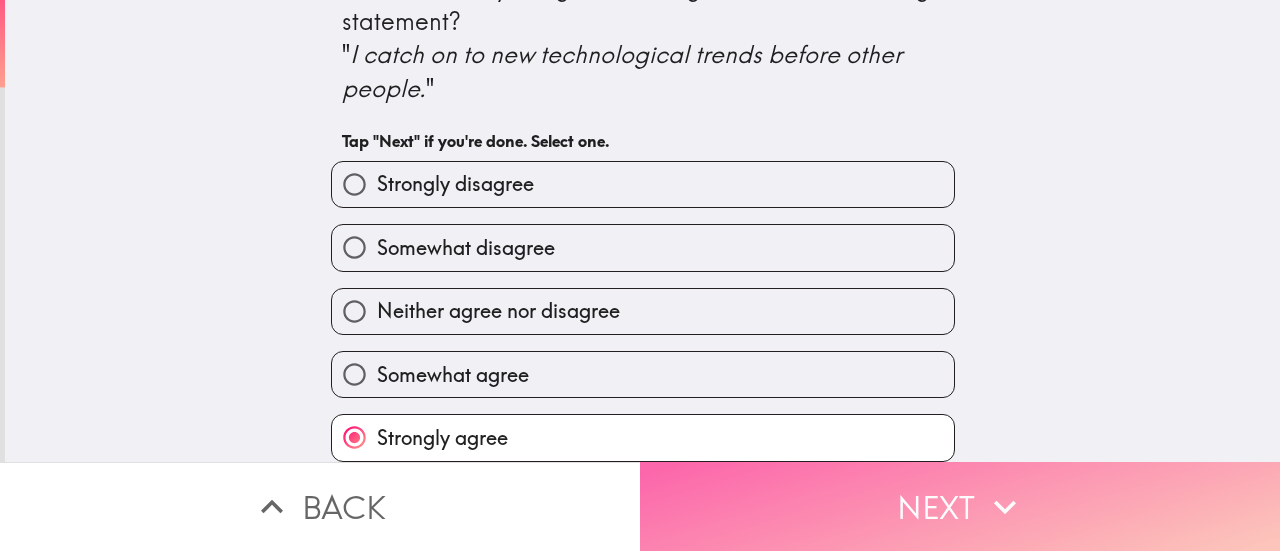 click 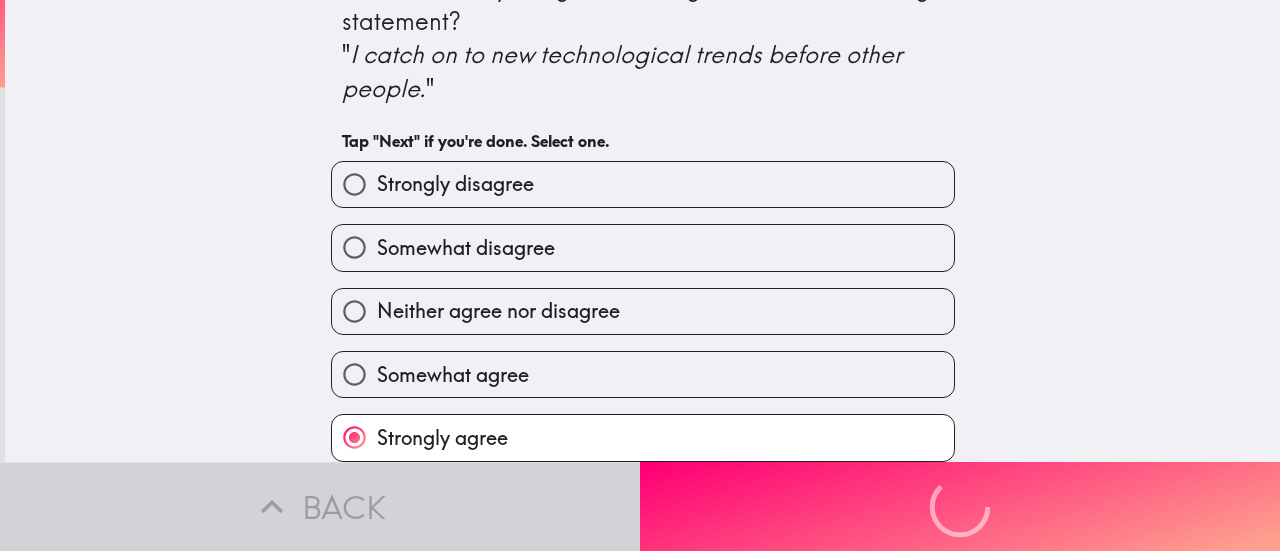 scroll, scrollTop: 0, scrollLeft: 0, axis: both 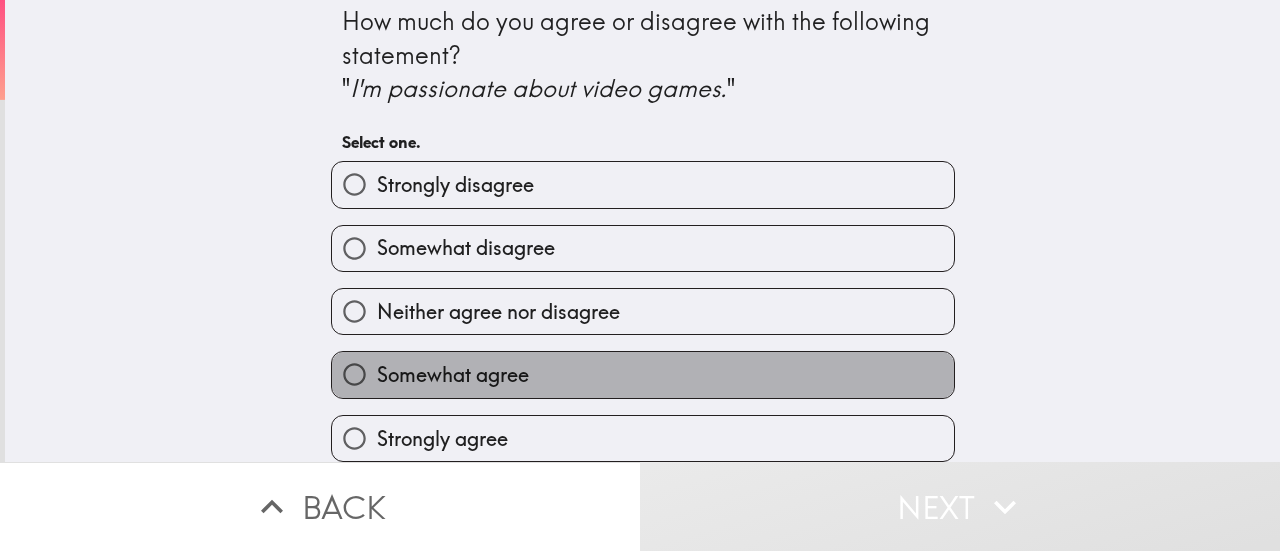 click on "Somewhat agree" at bounding box center (643, 374) 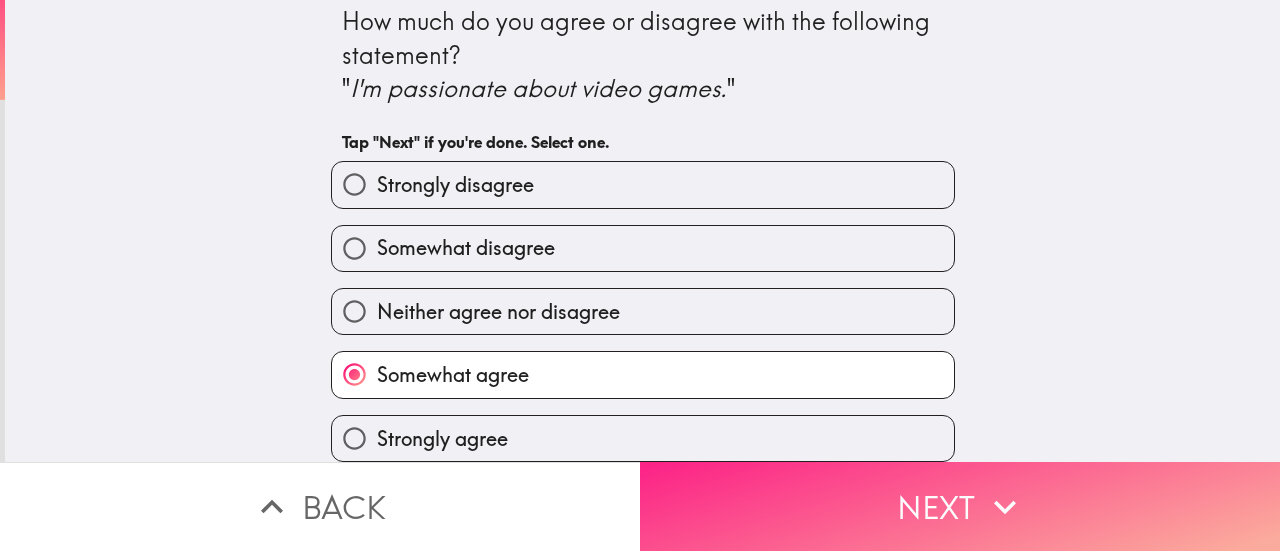 click on "Next" at bounding box center [960, 506] 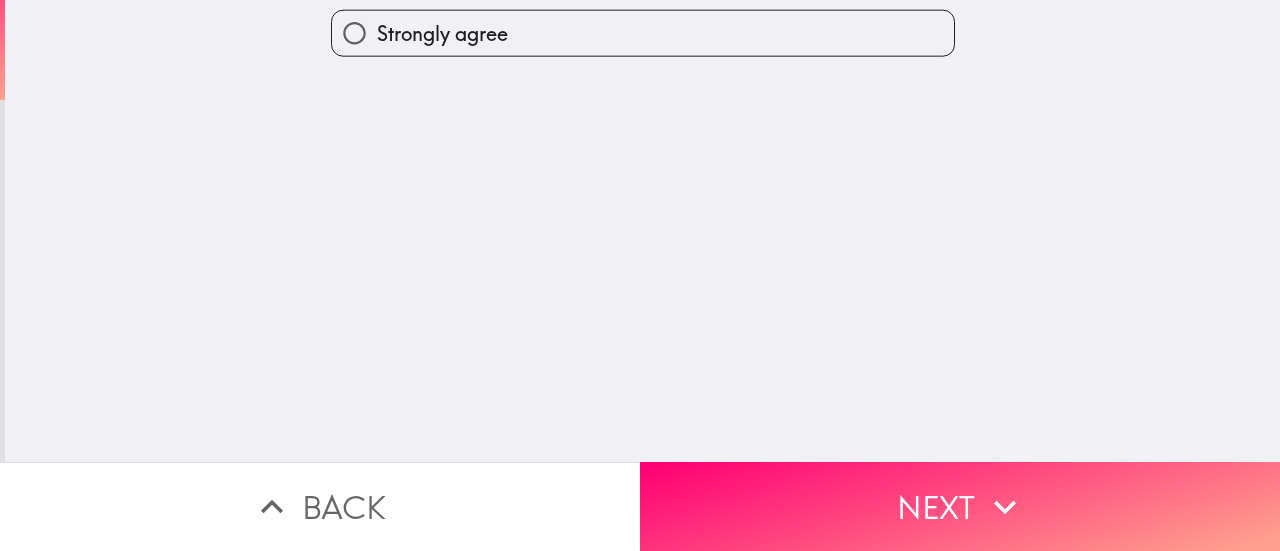 scroll, scrollTop: 0, scrollLeft: 0, axis: both 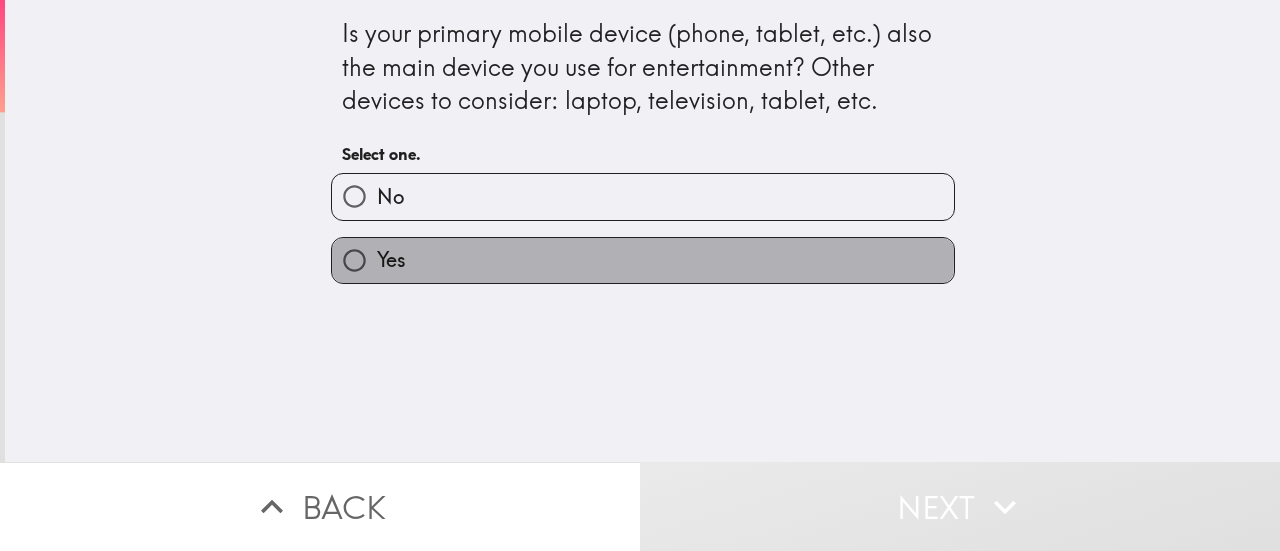 click on "Yes" at bounding box center [643, 260] 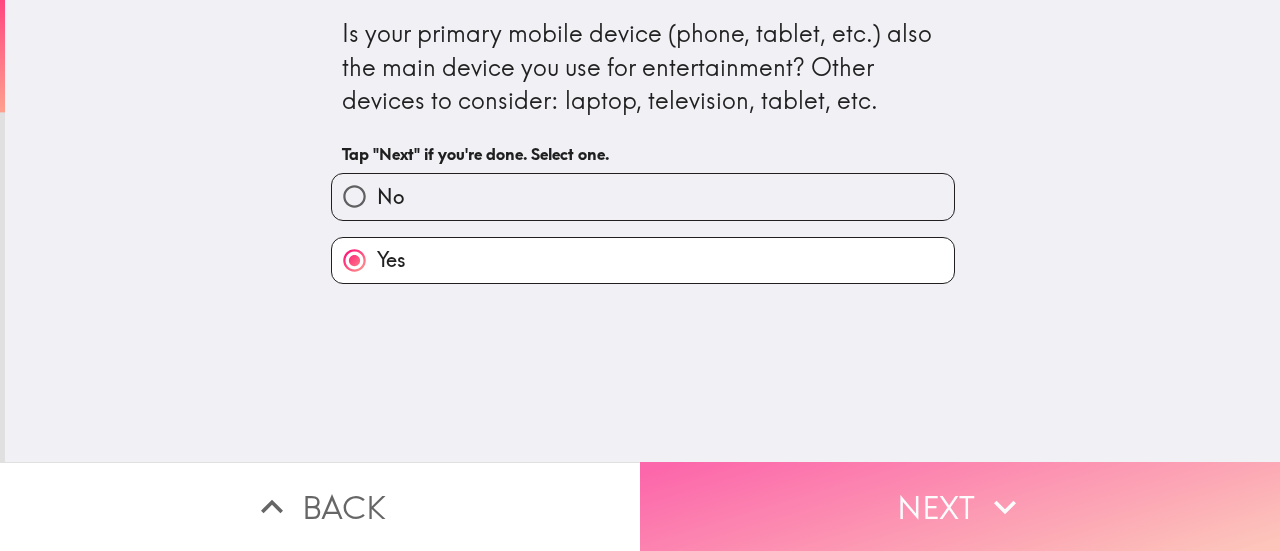 click on "Next" at bounding box center (960, 506) 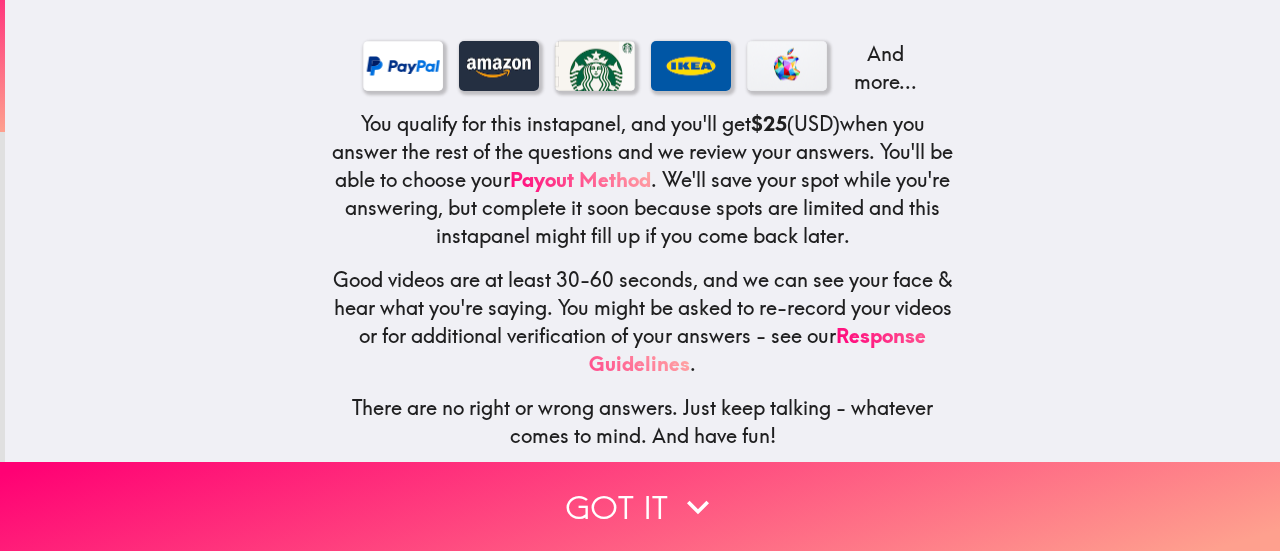 scroll, scrollTop: 353, scrollLeft: 0, axis: vertical 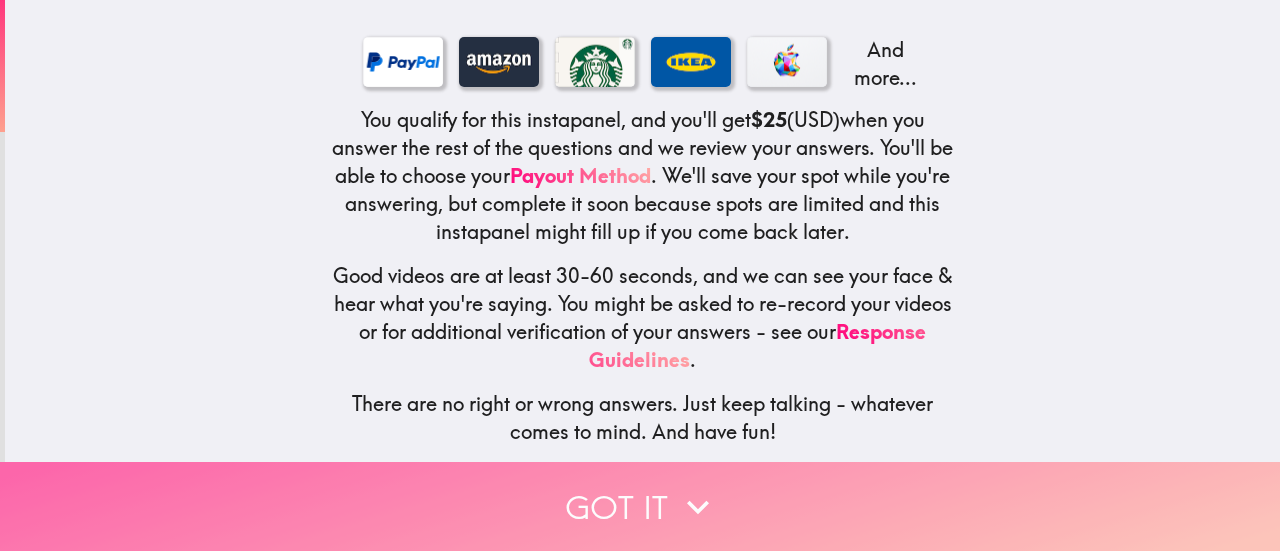 click on "Got it" at bounding box center (640, 506) 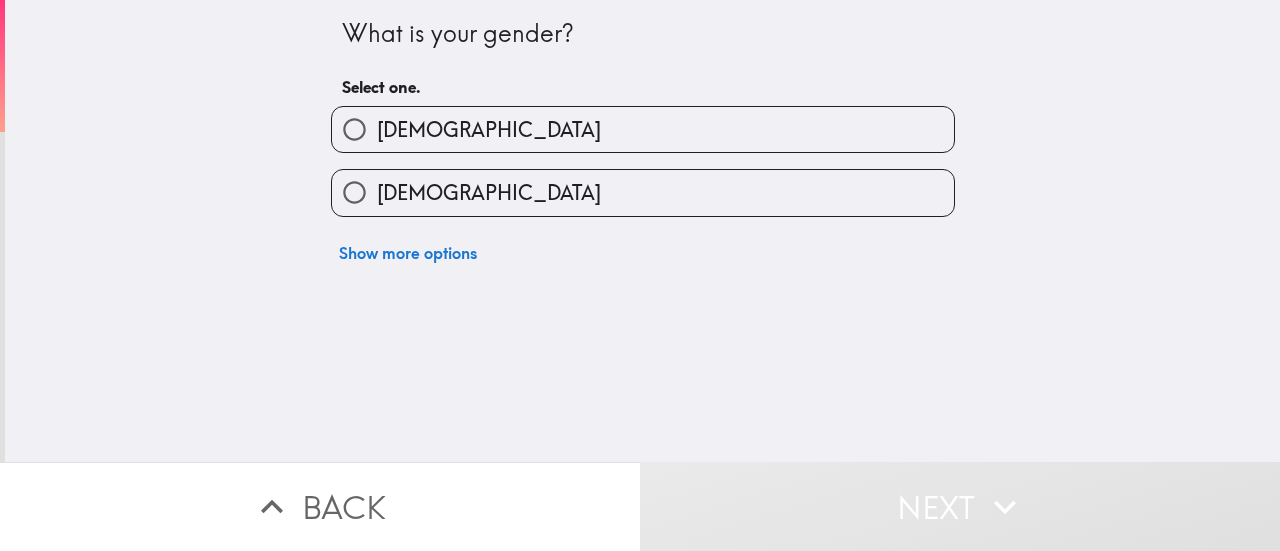 scroll, scrollTop: 0, scrollLeft: 0, axis: both 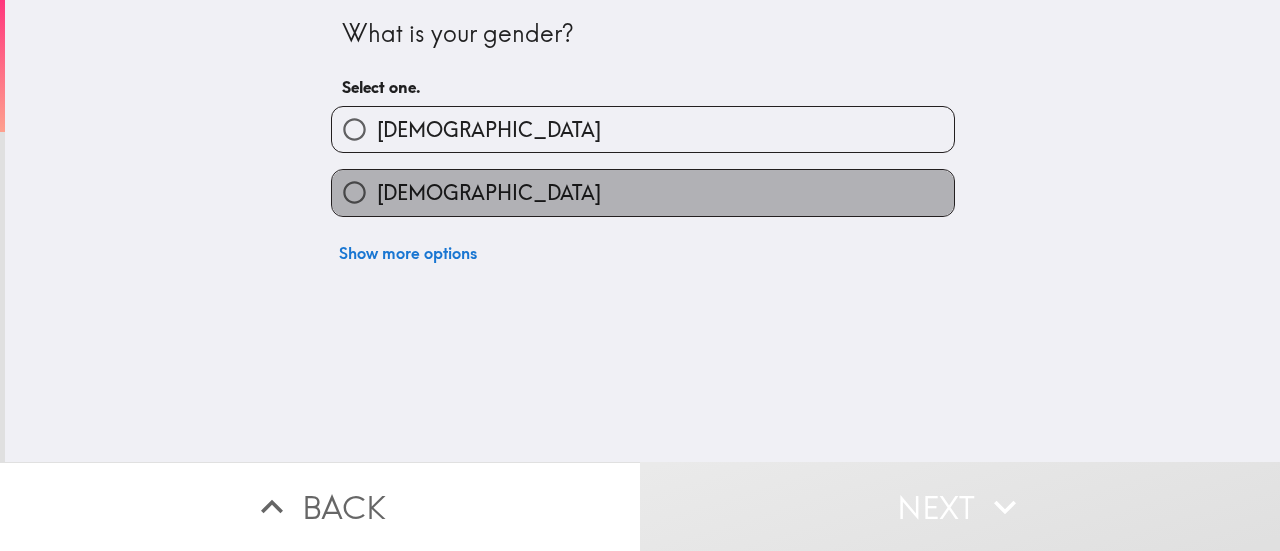 click on "Female" at bounding box center [643, 192] 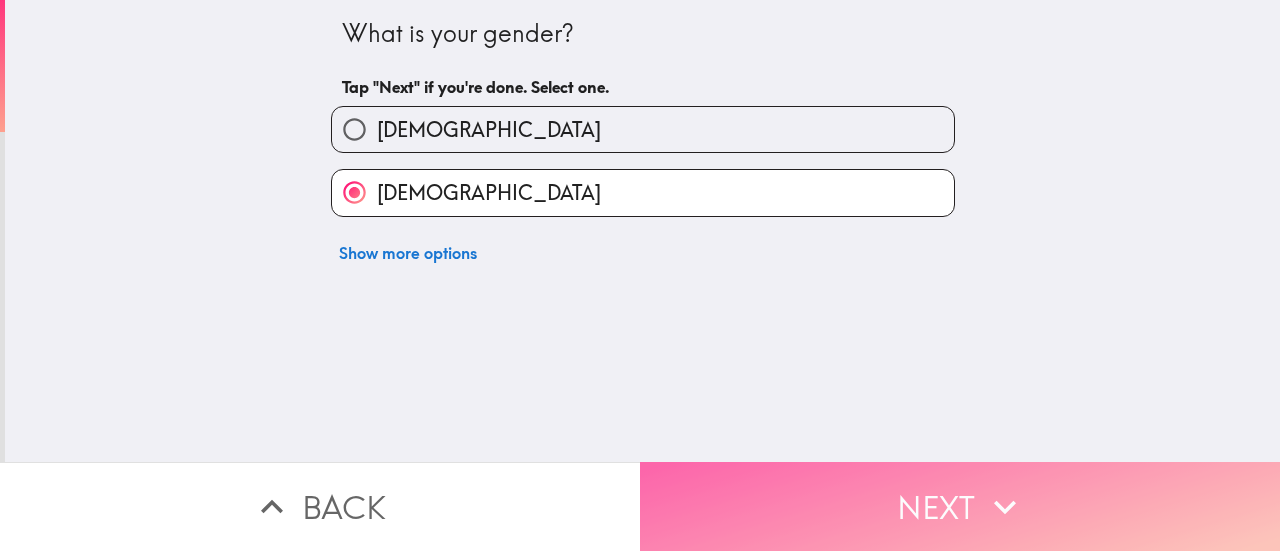 click on "Next" at bounding box center [960, 506] 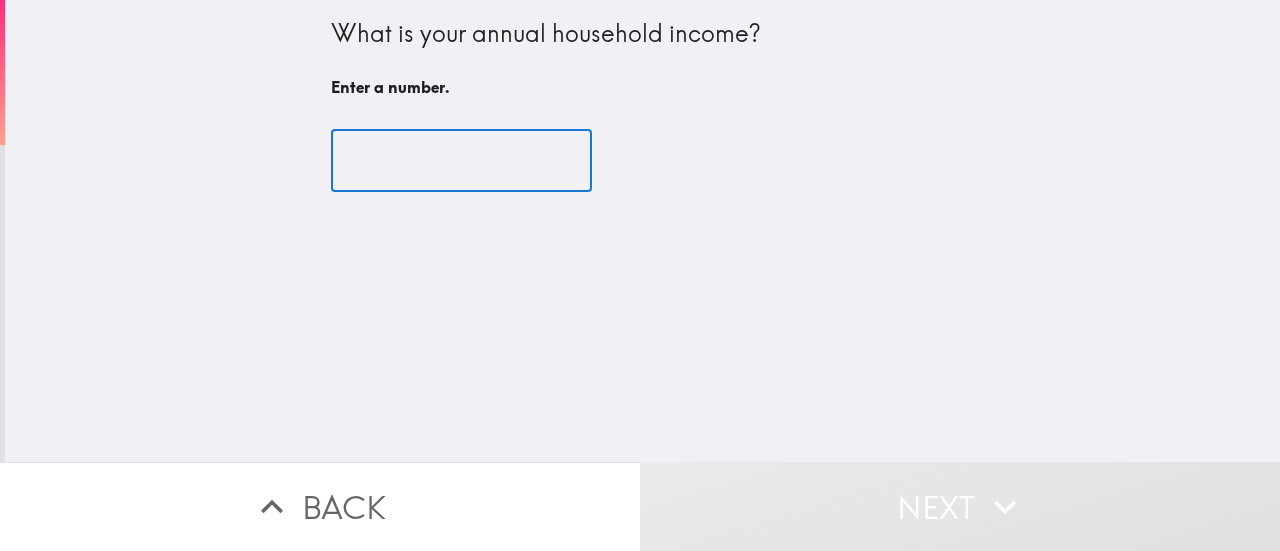 click at bounding box center [461, 161] 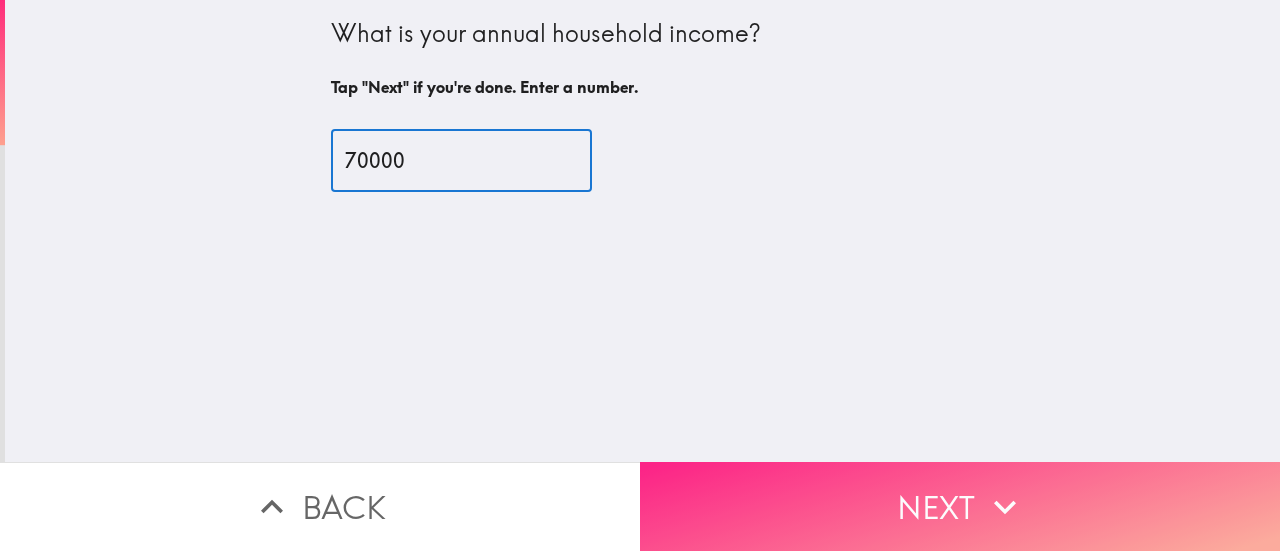 type on "70000" 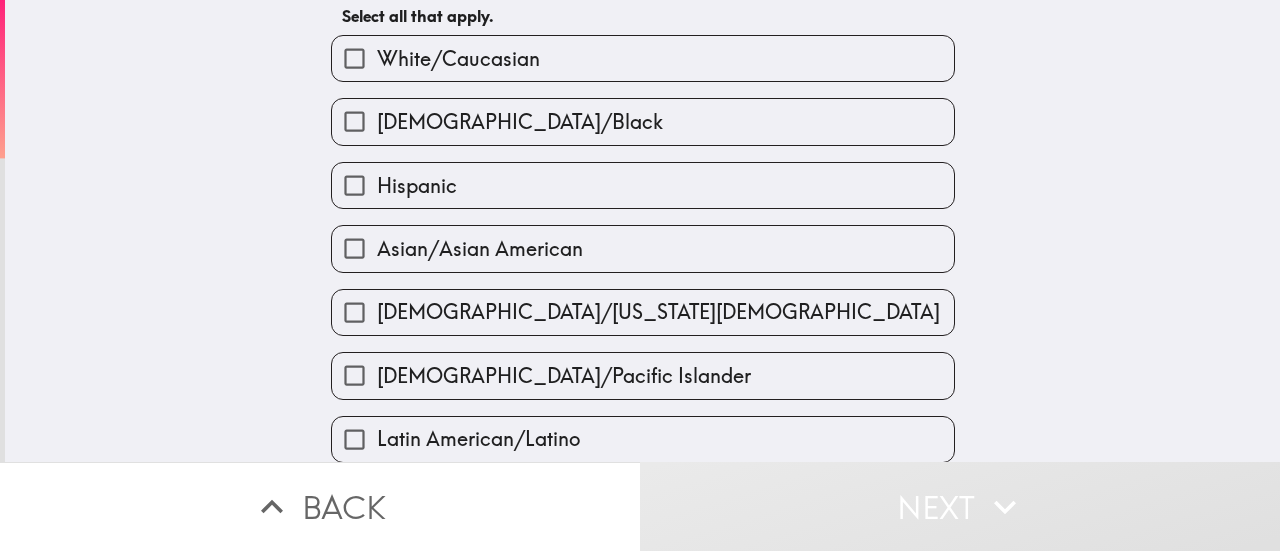 scroll, scrollTop: 100, scrollLeft: 0, axis: vertical 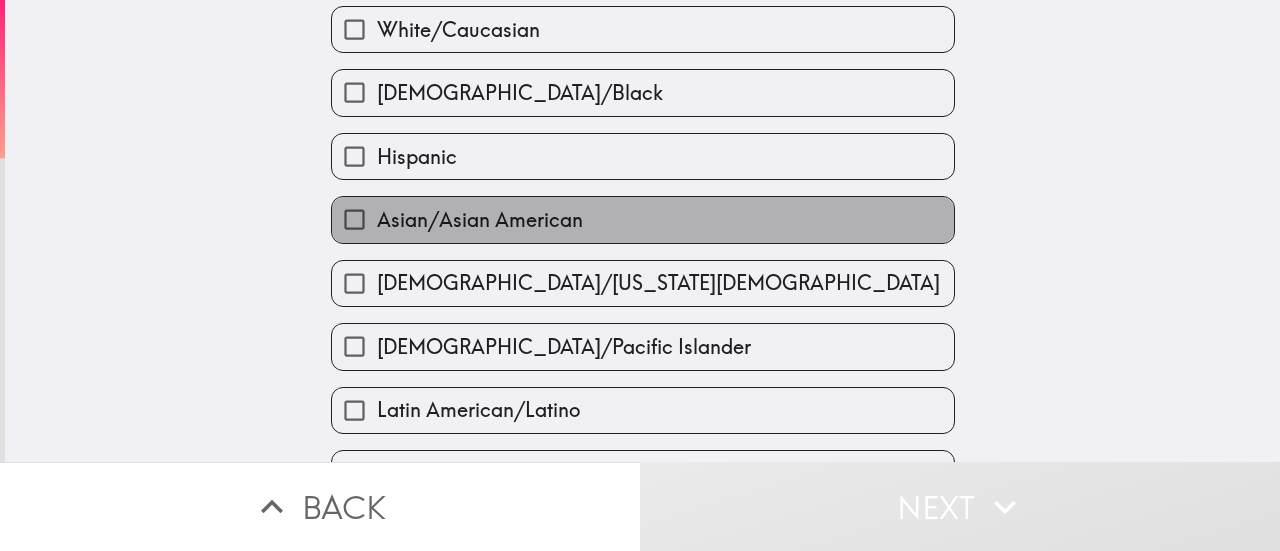 click on "Asian/Asian American" at bounding box center (643, 219) 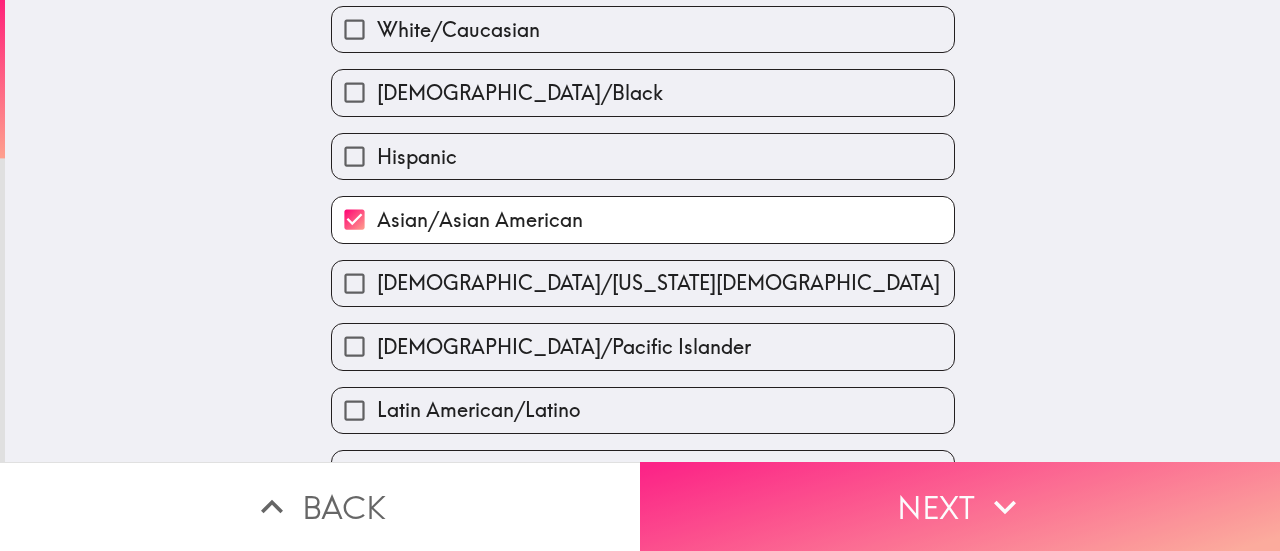 click on "Next" at bounding box center (960, 506) 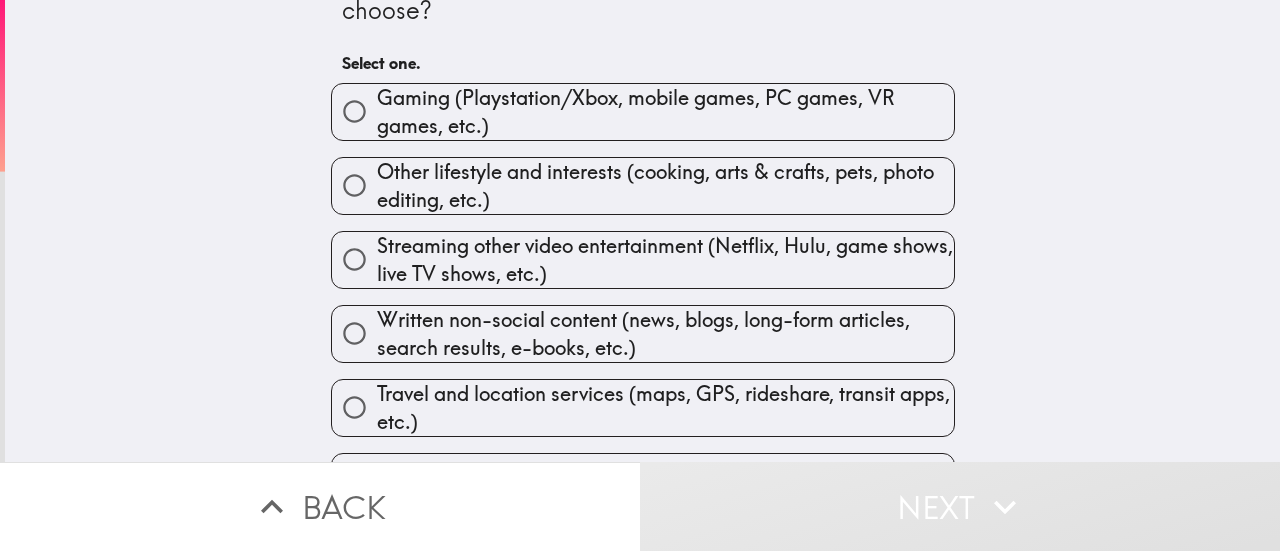 scroll, scrollTop: 200, scrollLeft: 0, axis: vertical 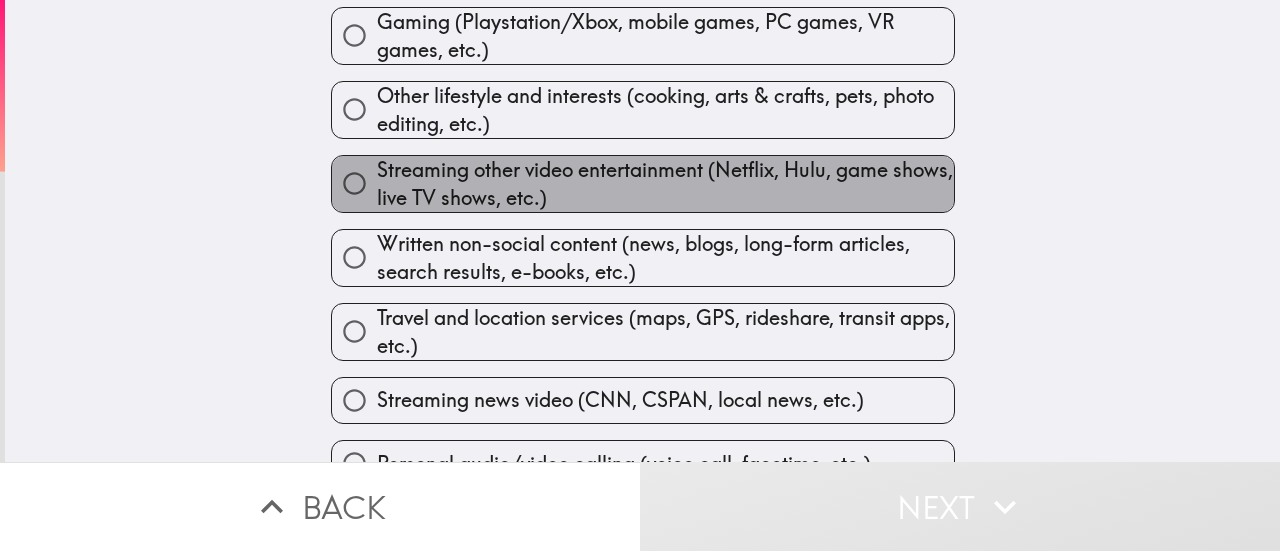 click on "Streaming other video entertainment (Netflix, Hulu, game shows, live TV shows, etc.)" at bounding box center (665, 184) 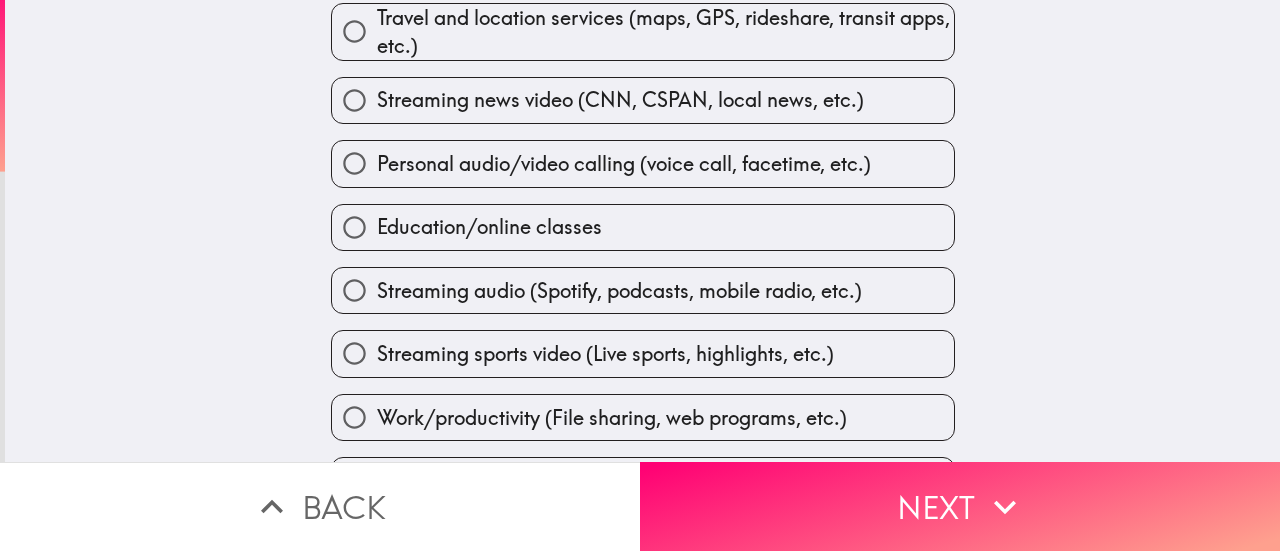 scroll, scrollTop: 600, scrollLeft: 0, axis: vertical 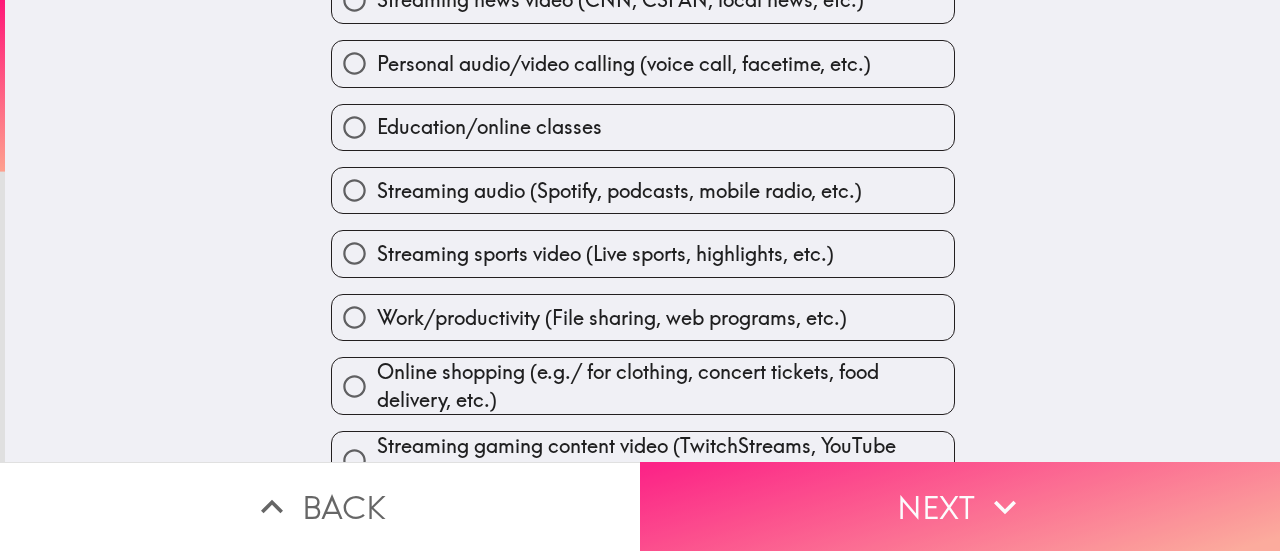 click on "Next" at bounding box center (960, 506) 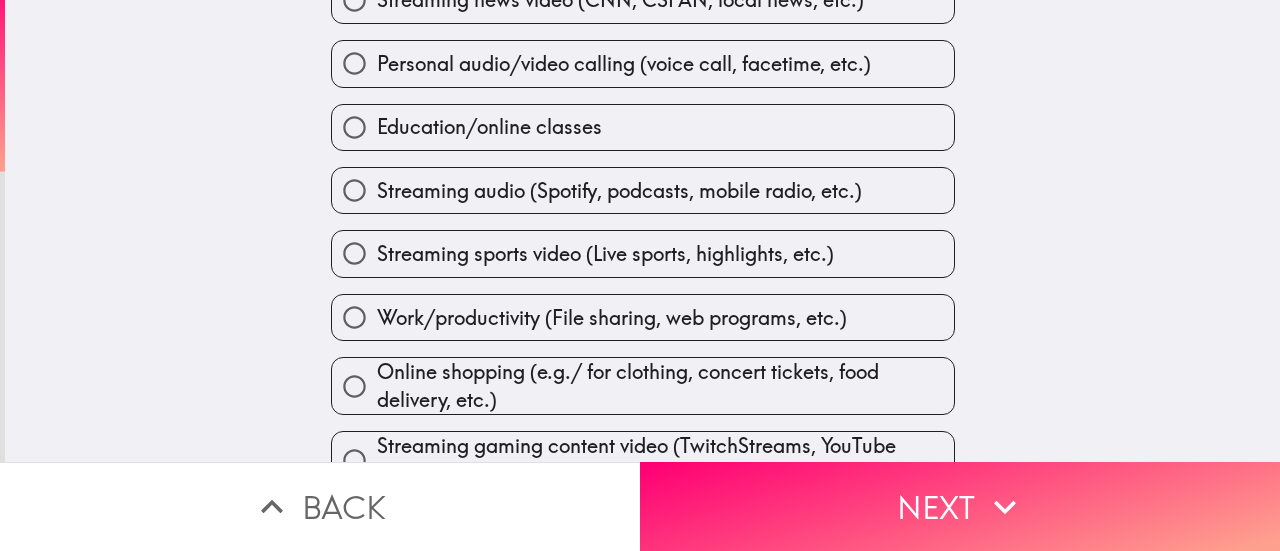 scroll, scrollTop: 0, scrollLeft: 0, axis: both 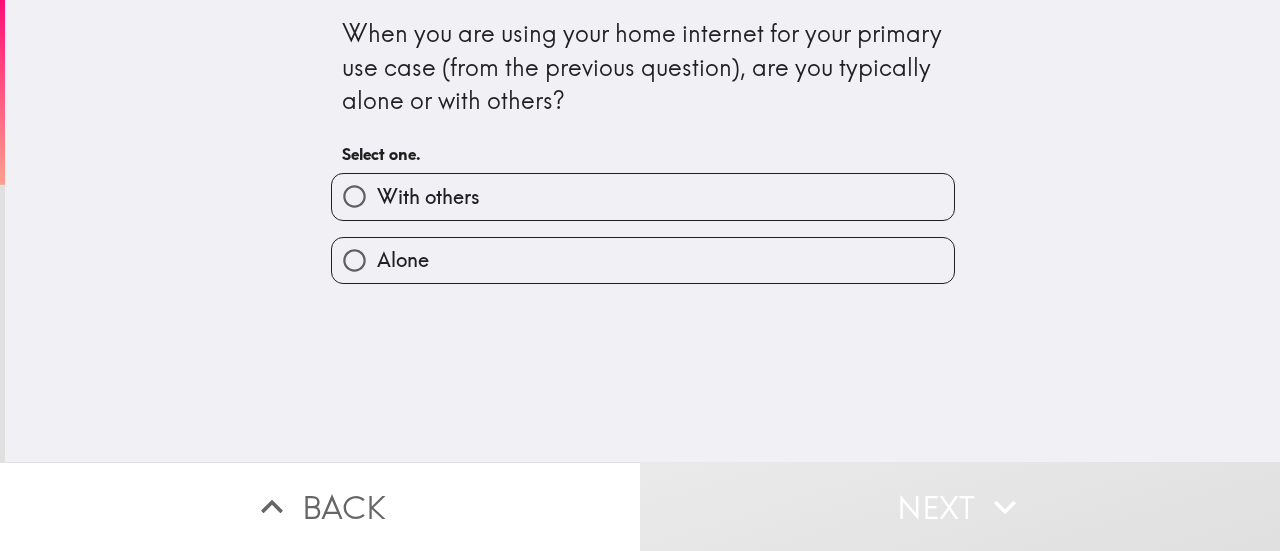 click on "With others" at bounding box center [643, 196] 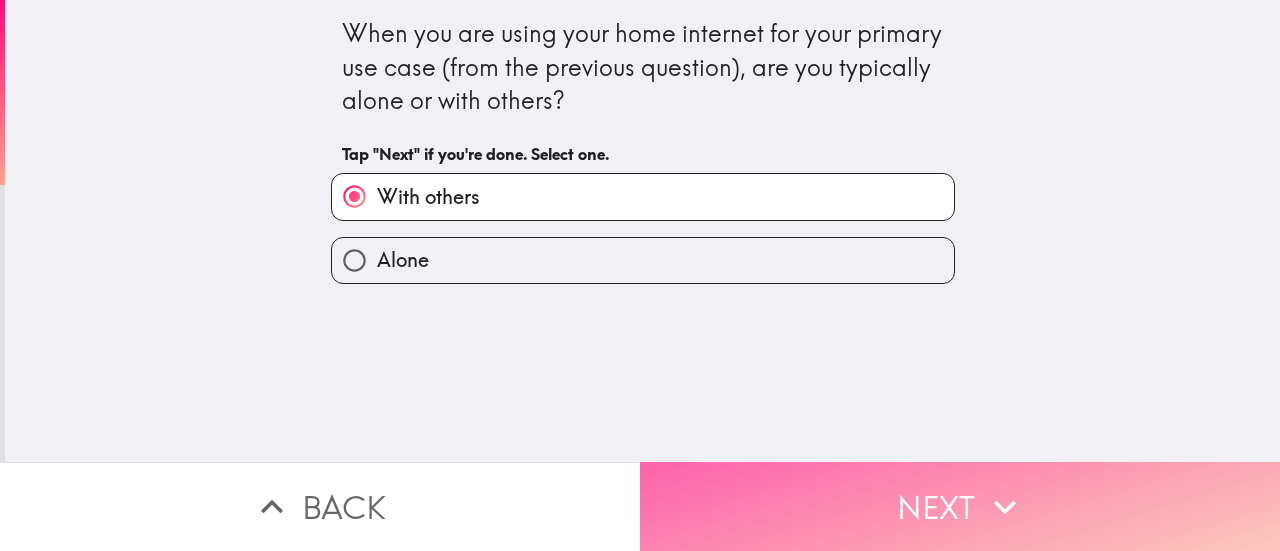 click on "Next" at bounding box center [960, 506] 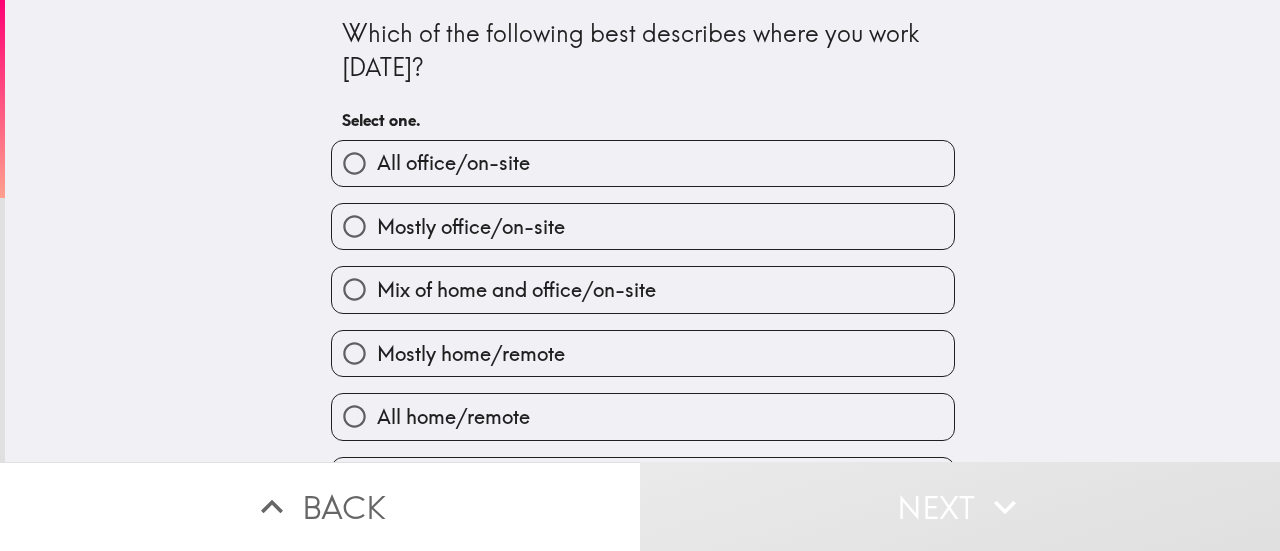 click on "Mix of home and office/on-site" at bounding box center (643, 289) 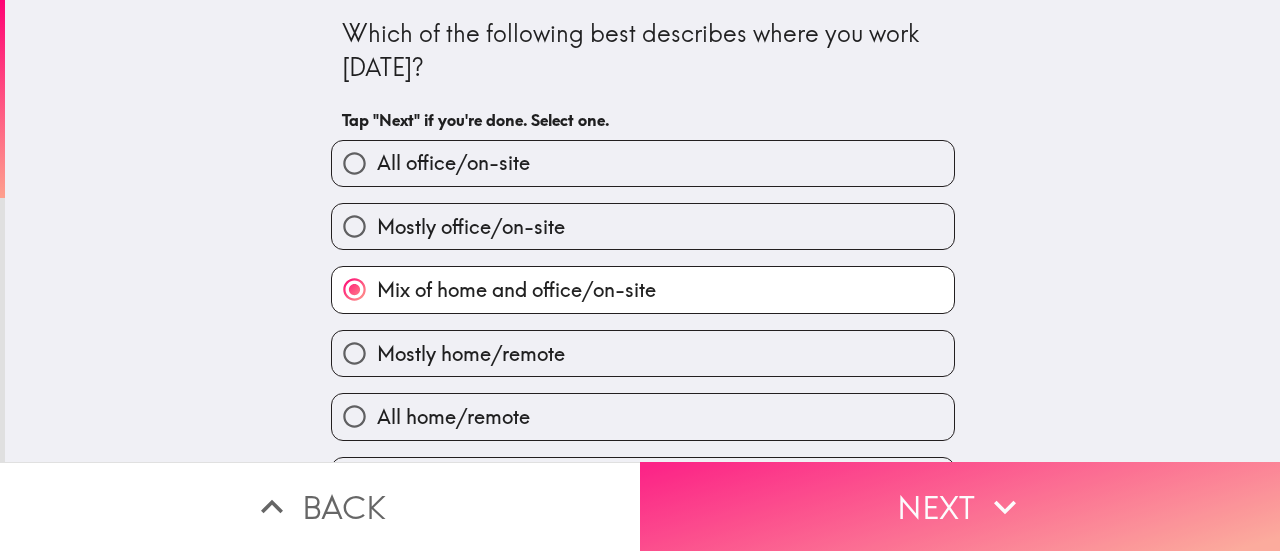 click on "Next" at bounding box center [960, 506] 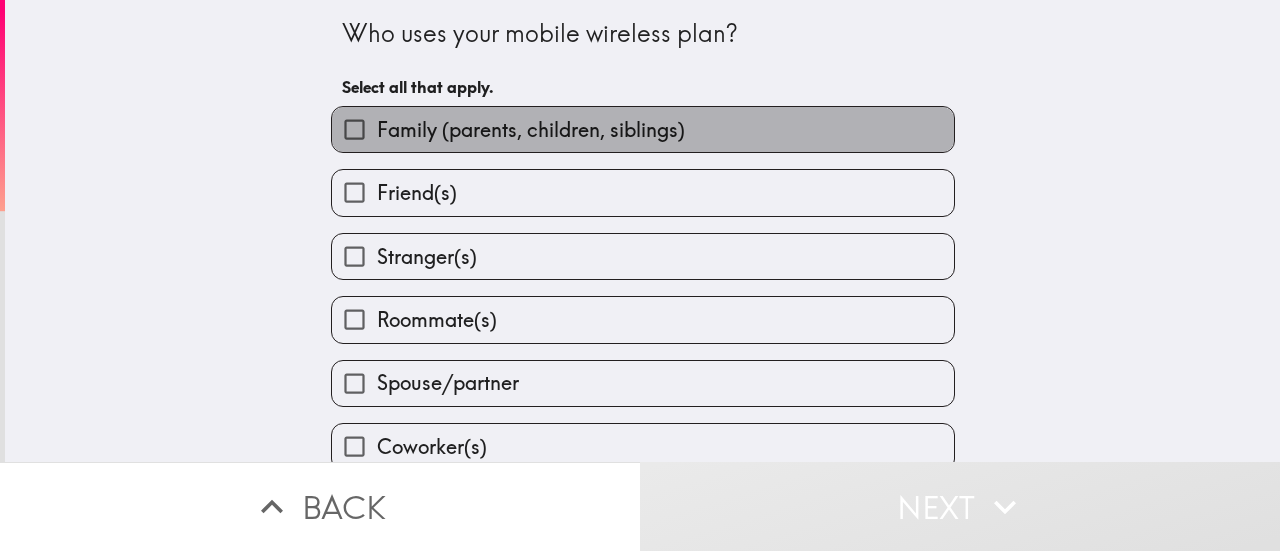 click on "Family (parents, children, siblings)" at bounding box center [643, 129] 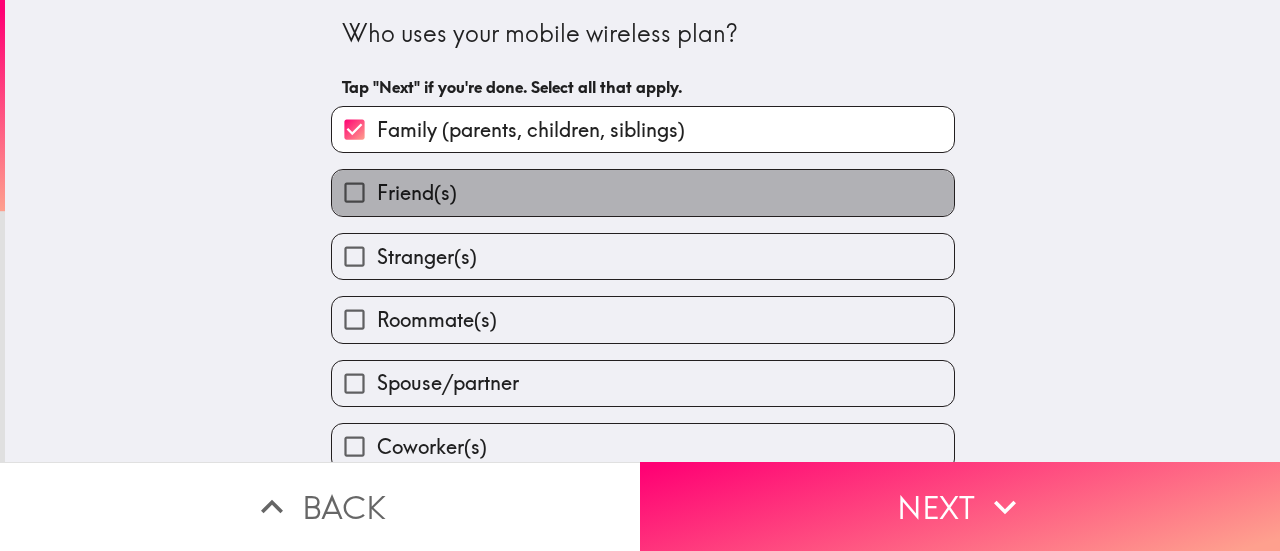 click on "Friend(s)" at bounding box center [643, 192] 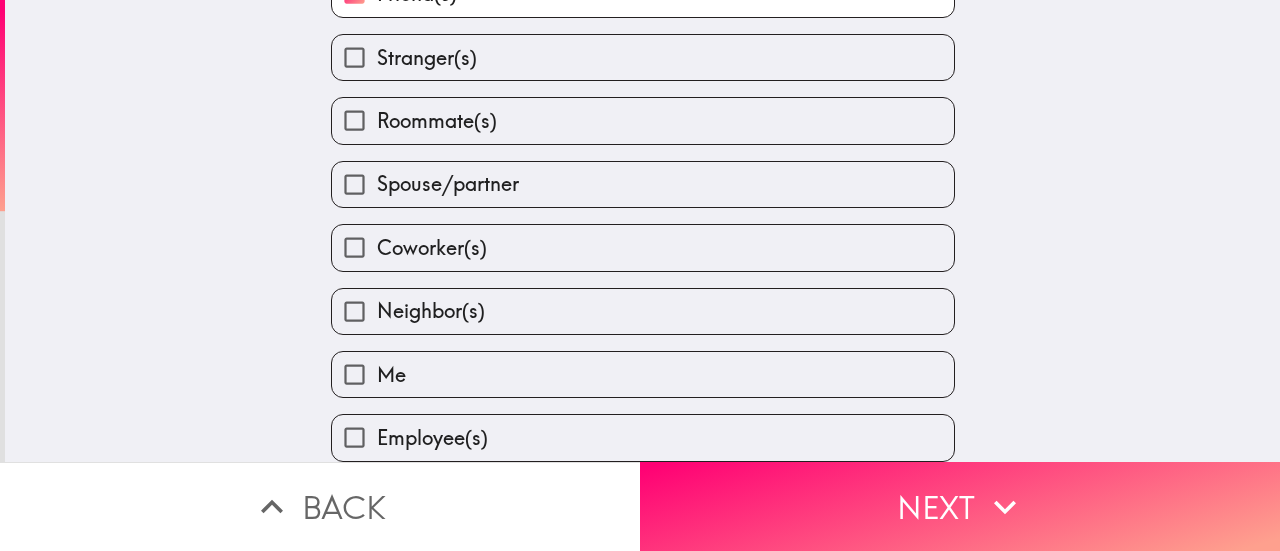 scroll, scrollTop: 219, scrollLeft: 0, axis: vertical 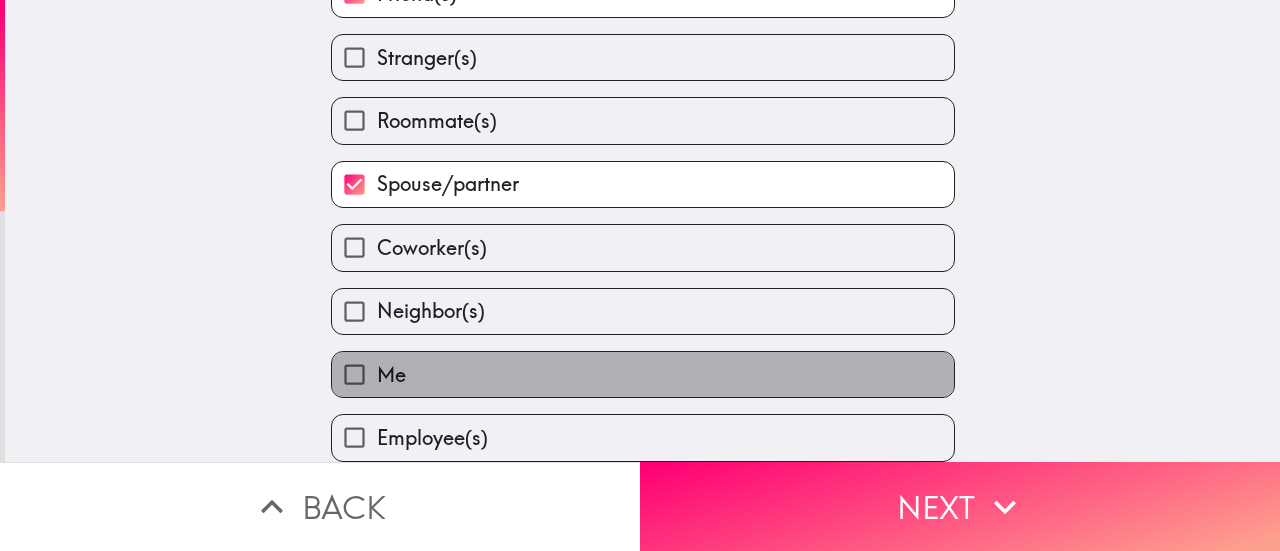 click on "Me" at bounding box center (643, 374) 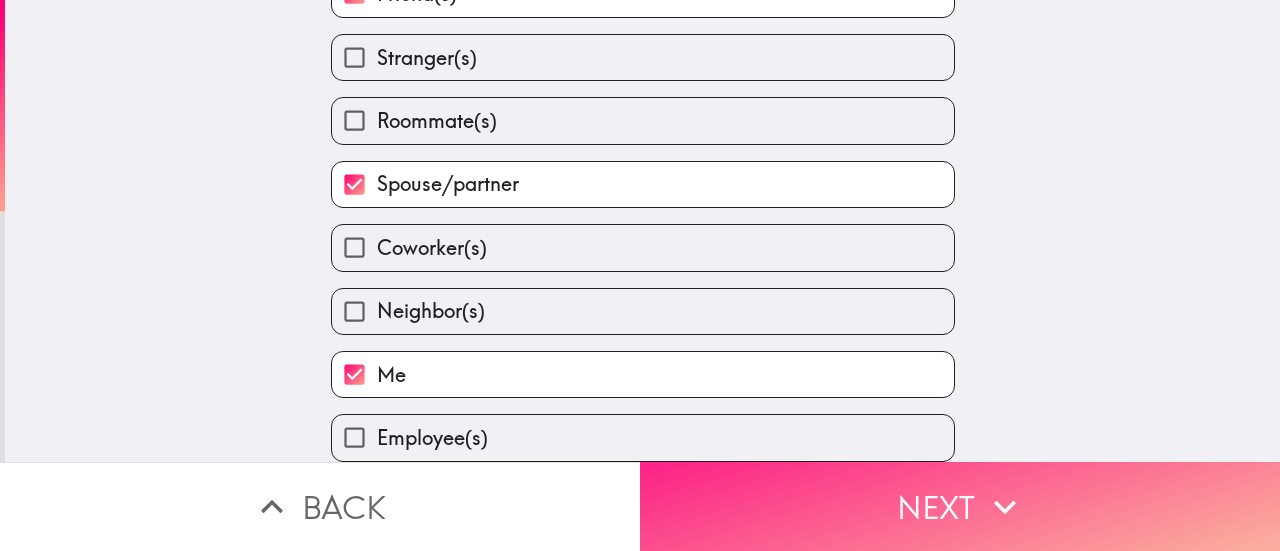 click 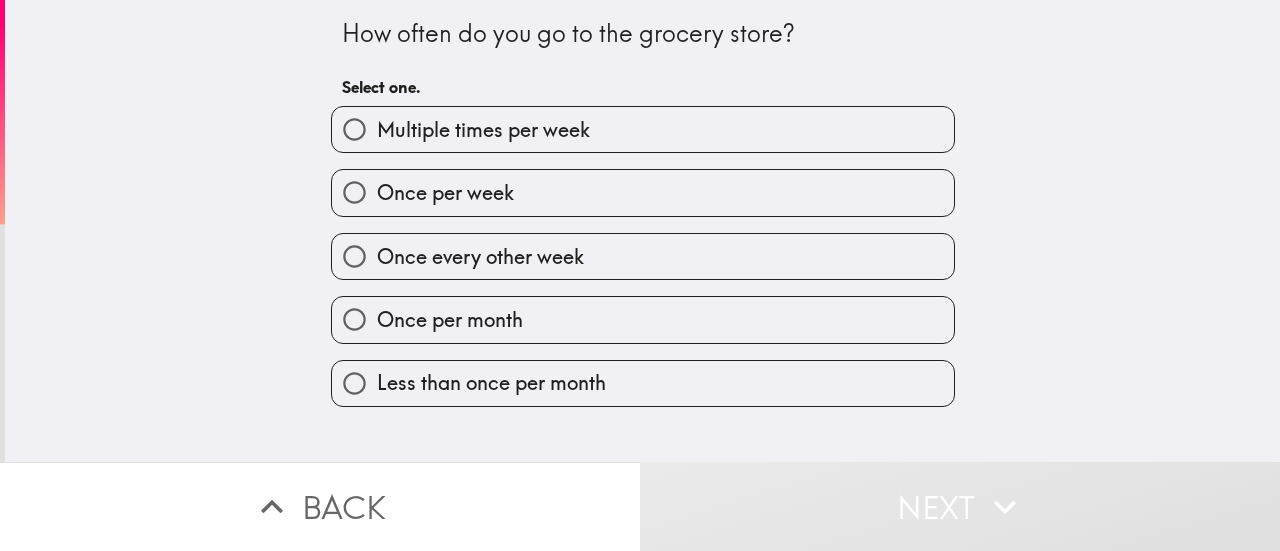 scroll, scrollTop: 0, scrollLeft: 0, axis: both 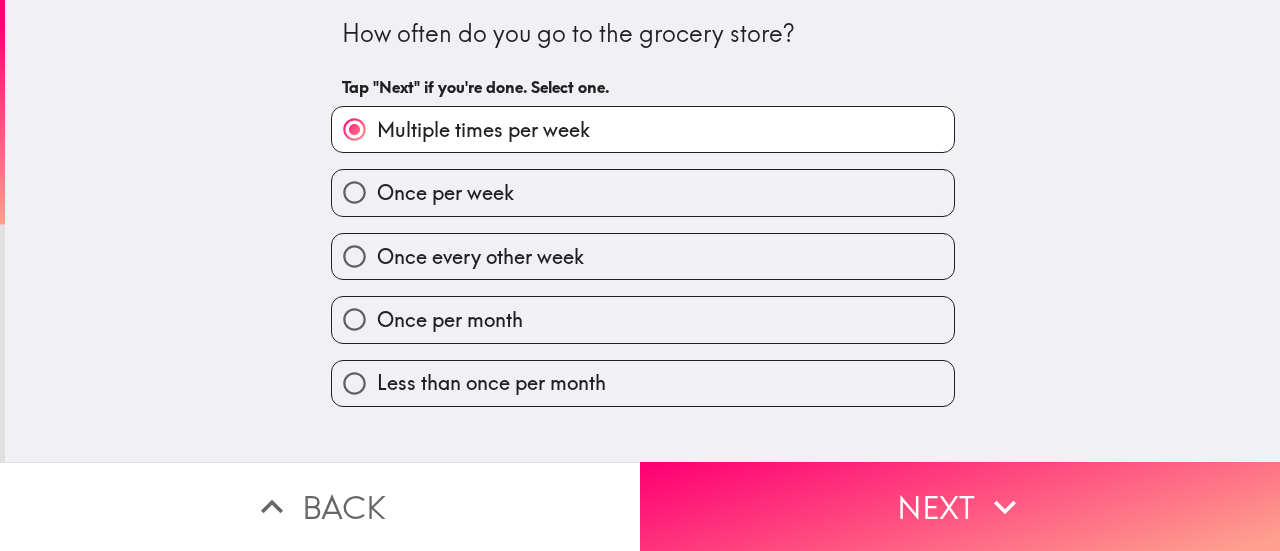 click on "Once per week" at bounding box center (643, 192) 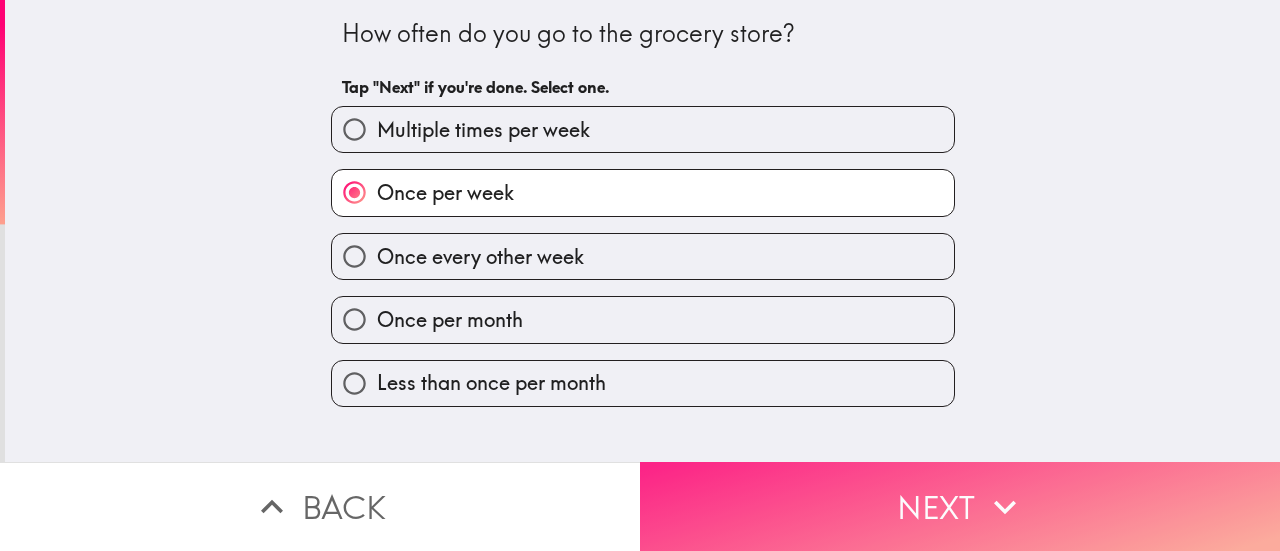 click on "Next" at bounding box center [960, 506] 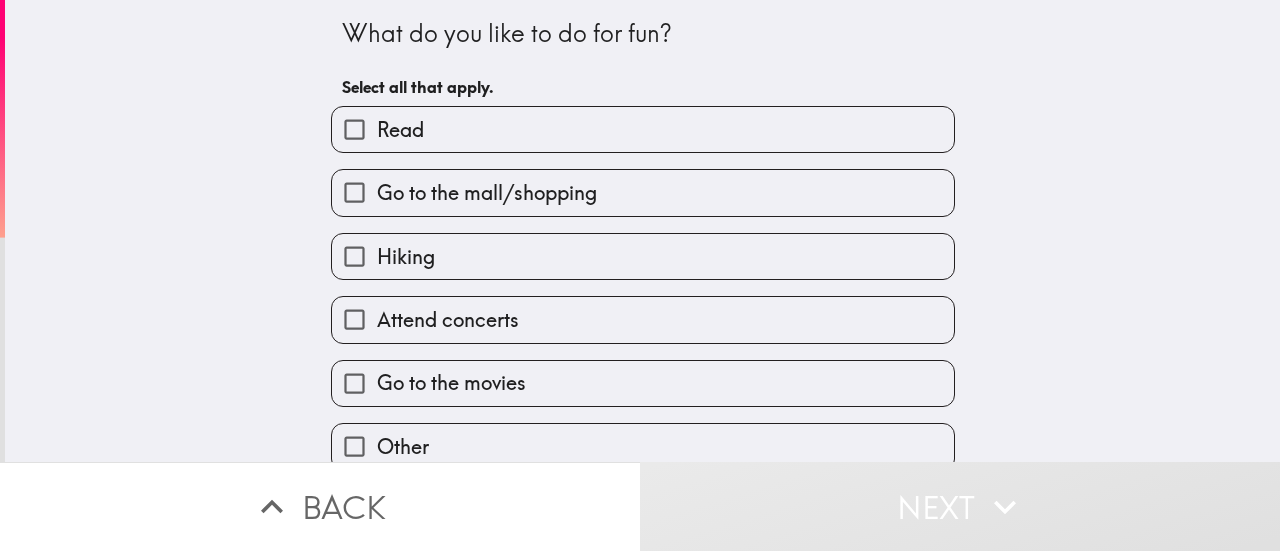 scroll, scrollTop: 27, scrollLeft: 0, axis: vertical 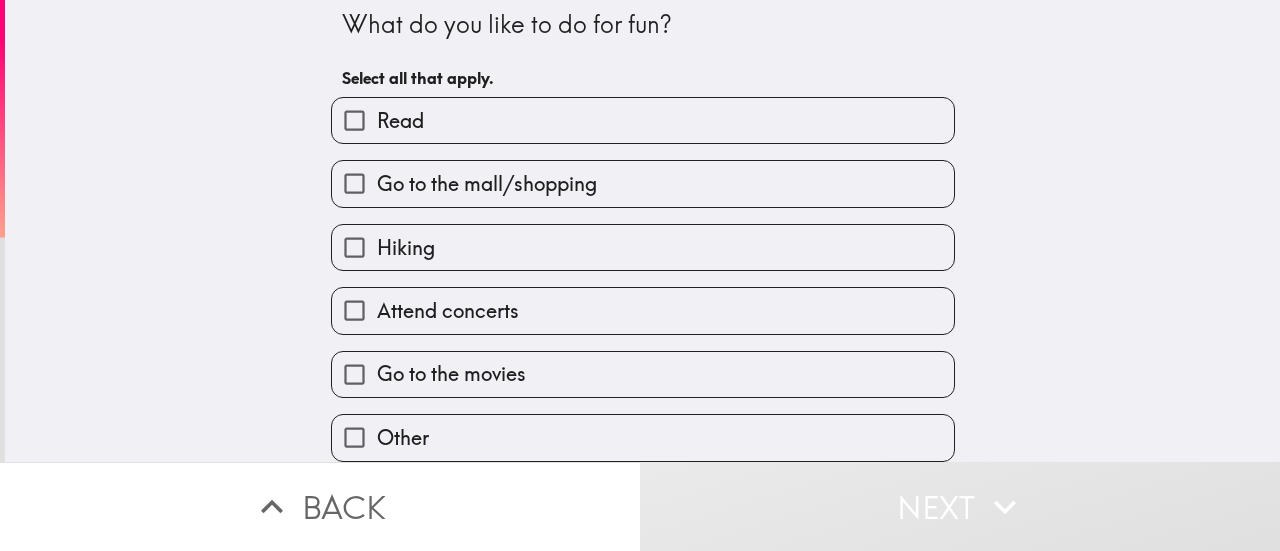 click on "Read" at bounding box center [643, 120] 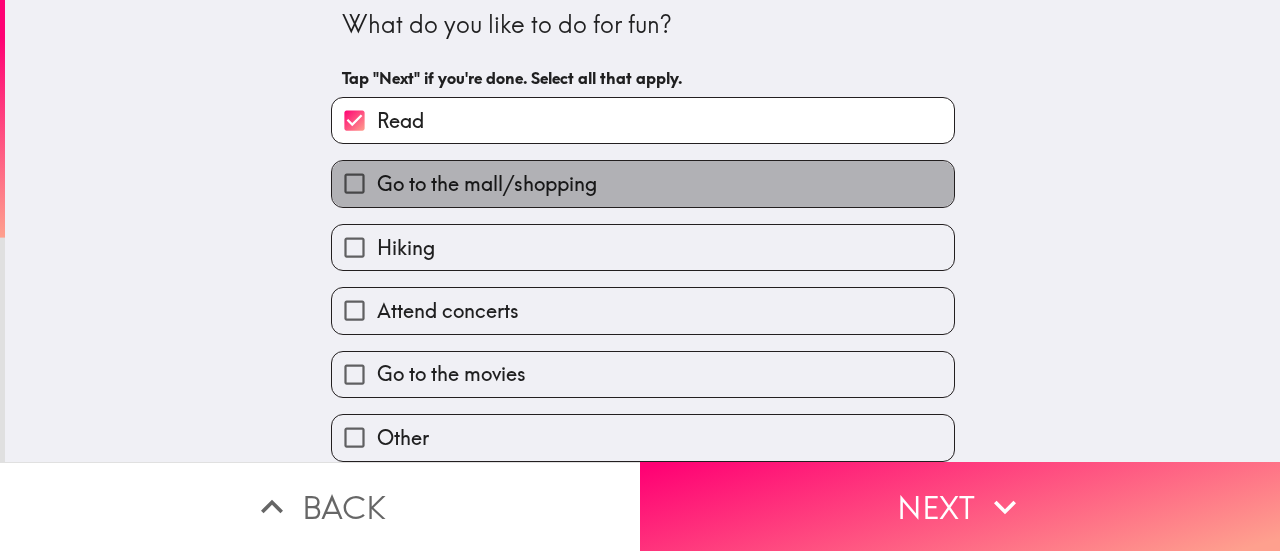 click on "Go to the mall/shopping" at bounding box center [643, 183] 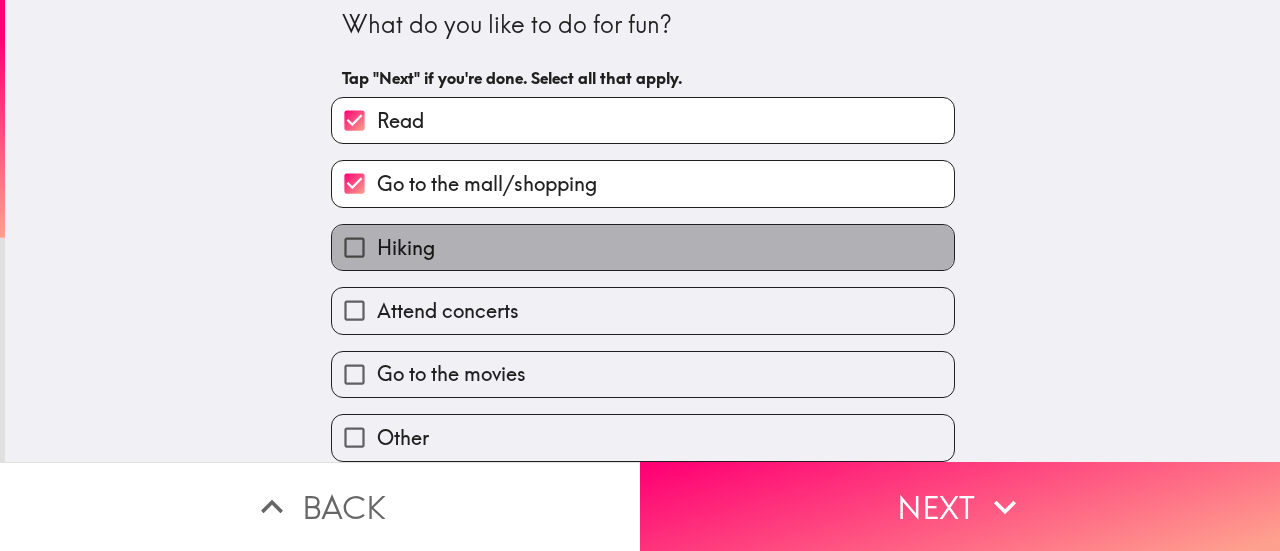click on "Hiking" at bounding box center (643, 247) 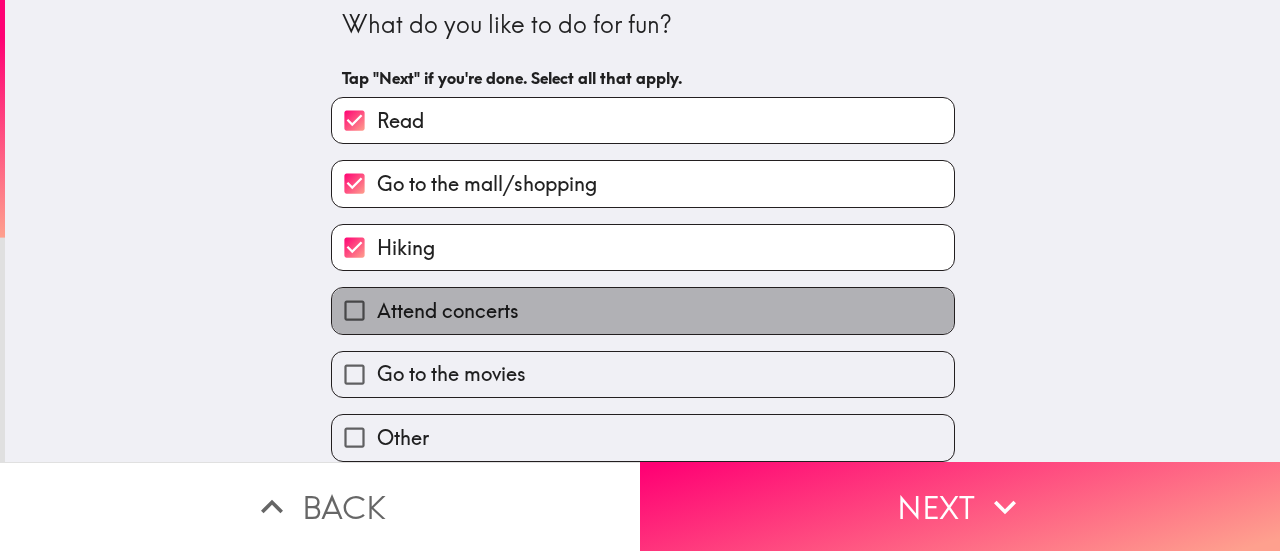 click on "Attend concerts" at bounding box center [643, 310] 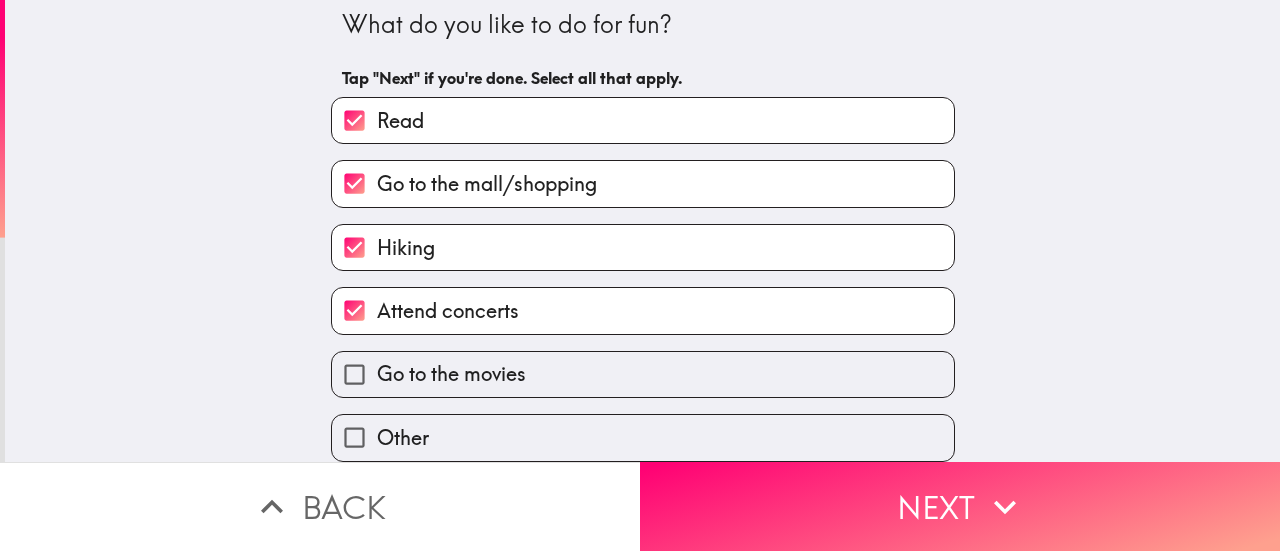 click on "Go to the movies" at bounding box center [643, 374] 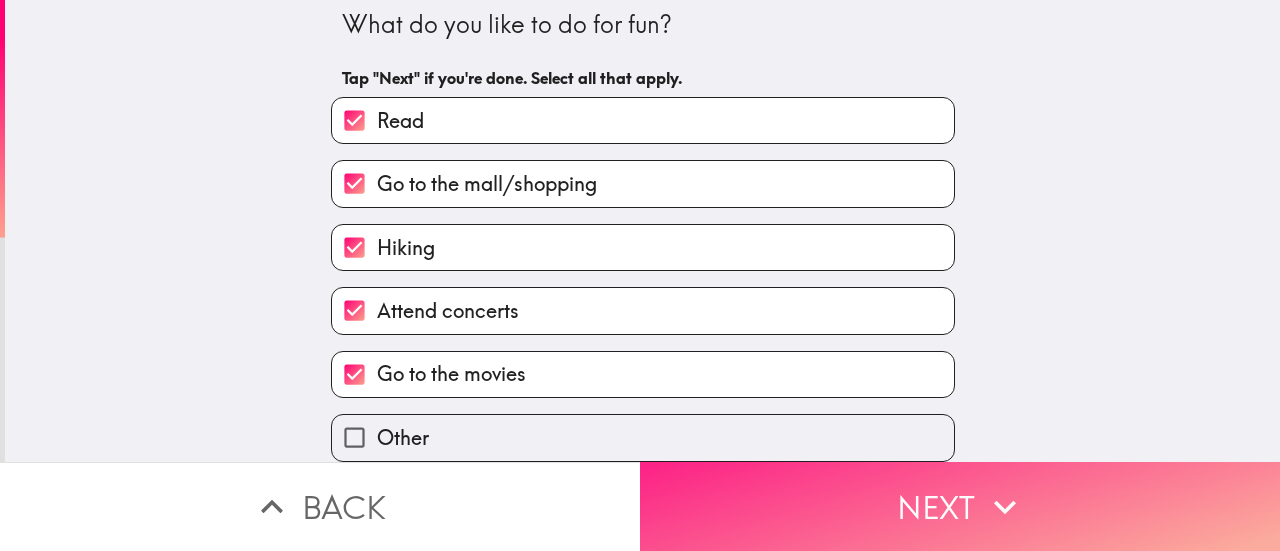 click on "Next" at bounding box center [960, 506] 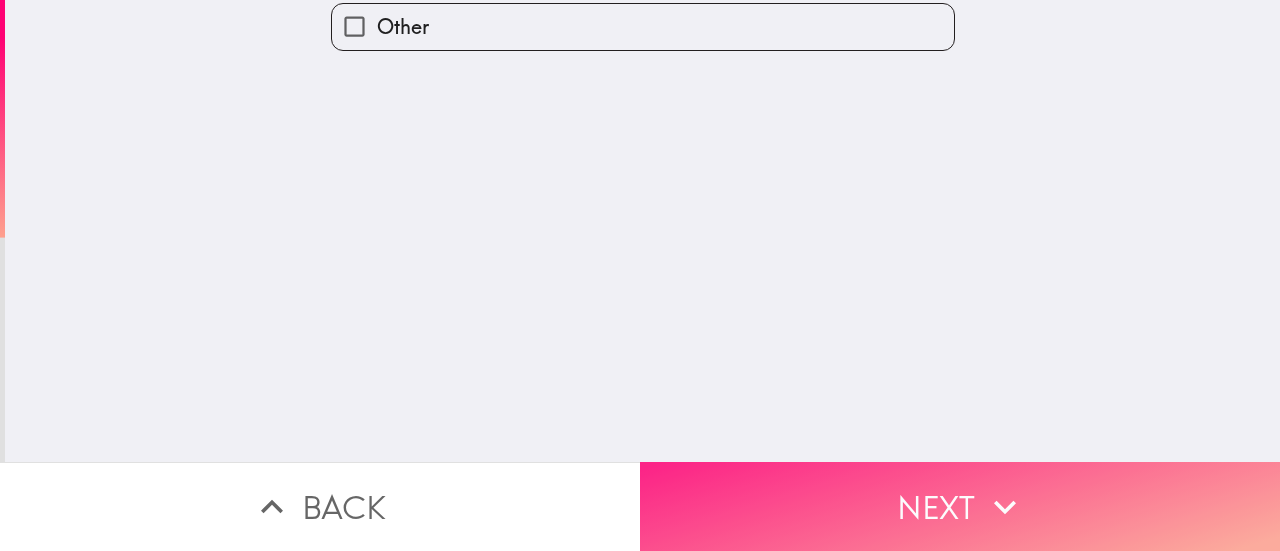 scroll, scrollTop: 0, scrollLeft: 0, axis: both 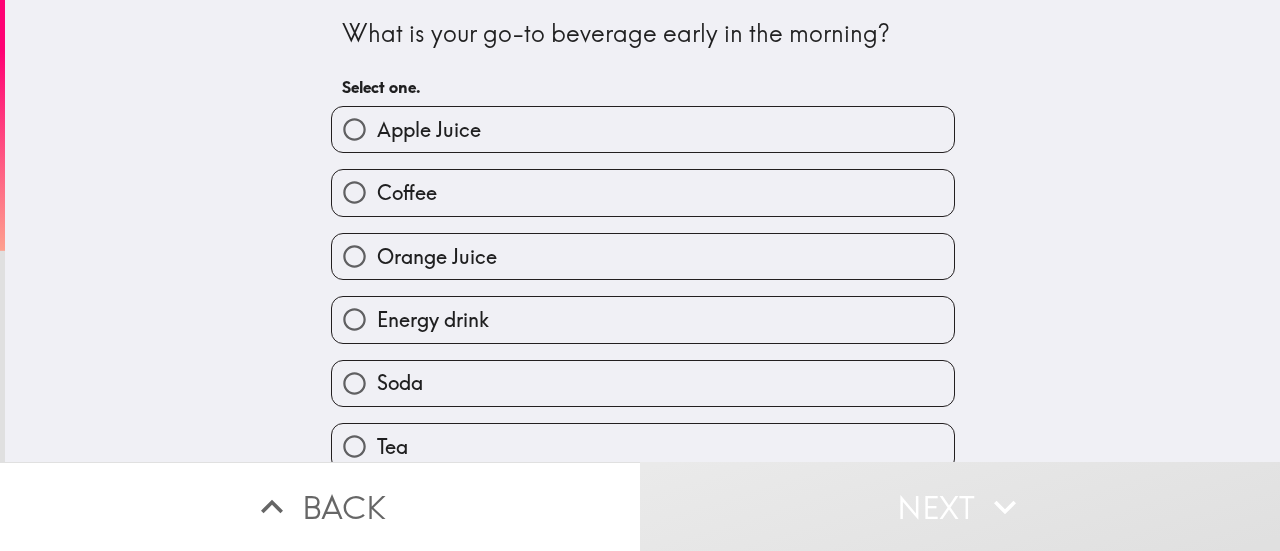 click on "Coffee" at bounding box center (643, 192) 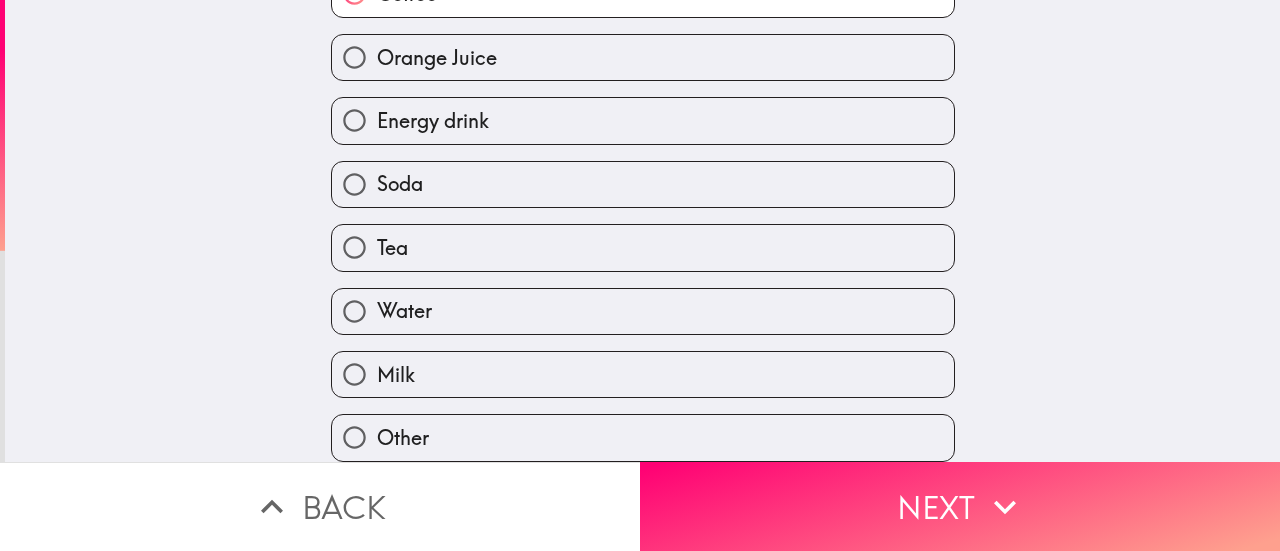 scroll, scrollTop: 219, scrollLeft: 0, axis: vertical 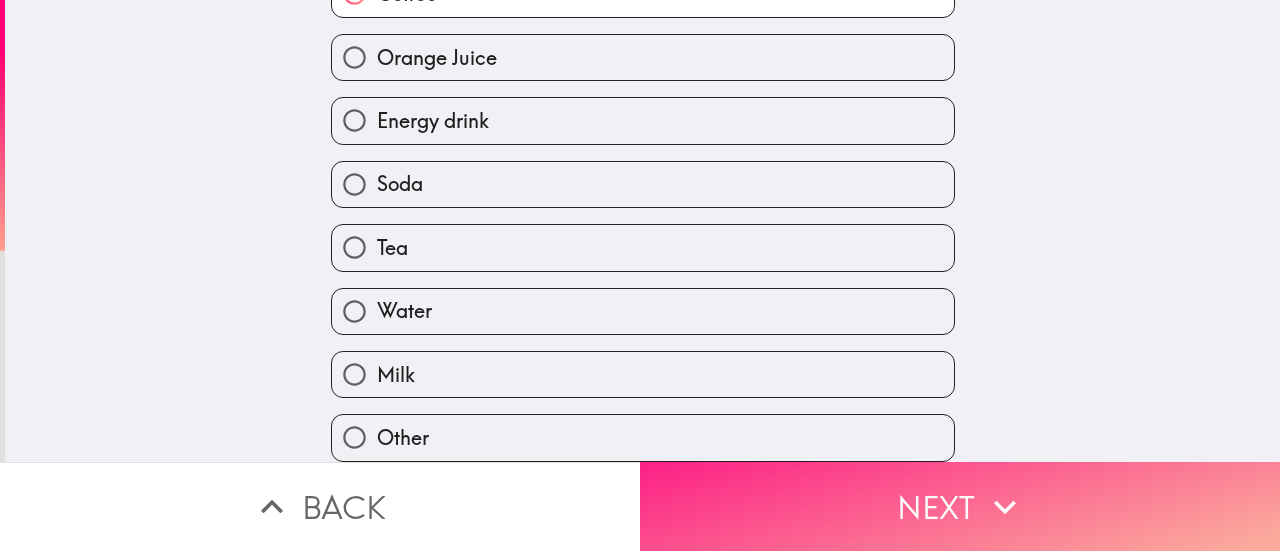 click on "Next" at bounding box center [960, 506] 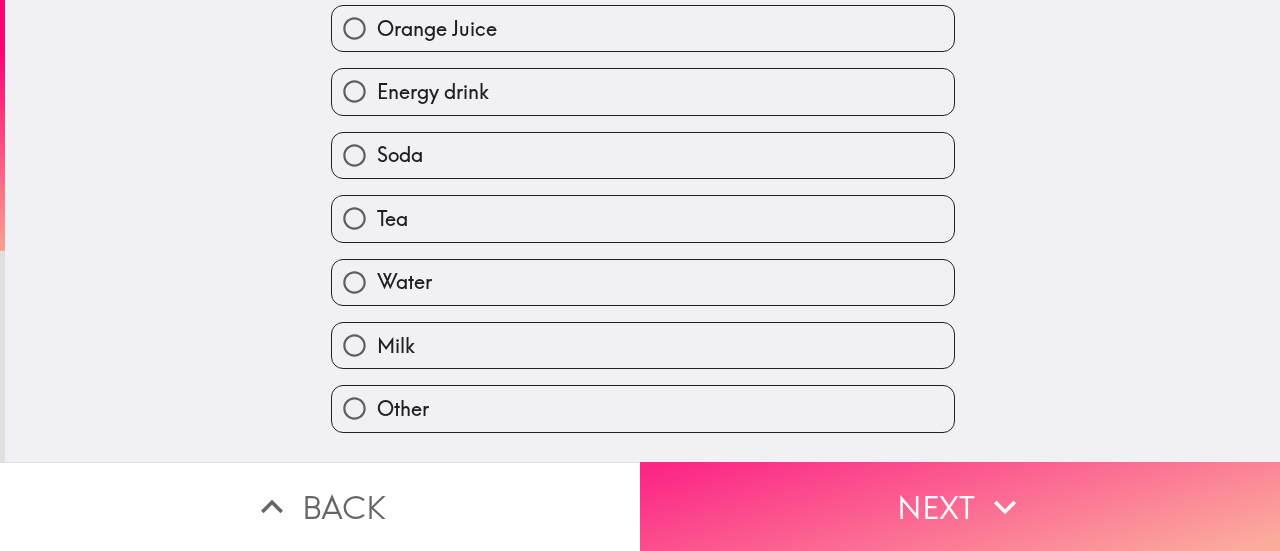 scroll, scrollTop: 0, scrollLeft: 0, axis: both 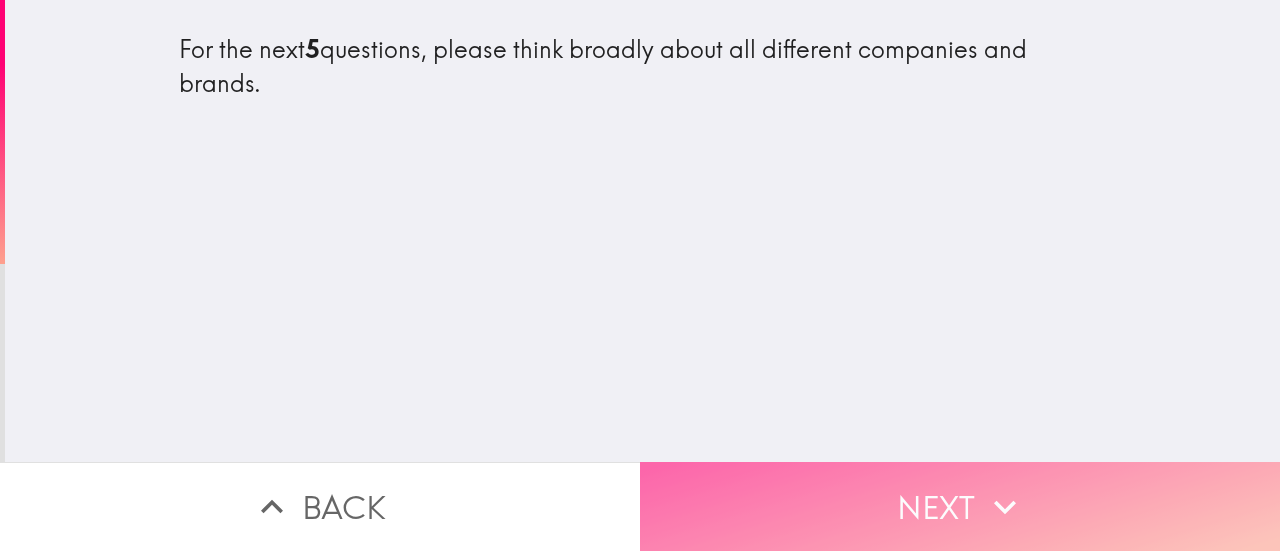 click on "Next" at bounding box center [960, 506] 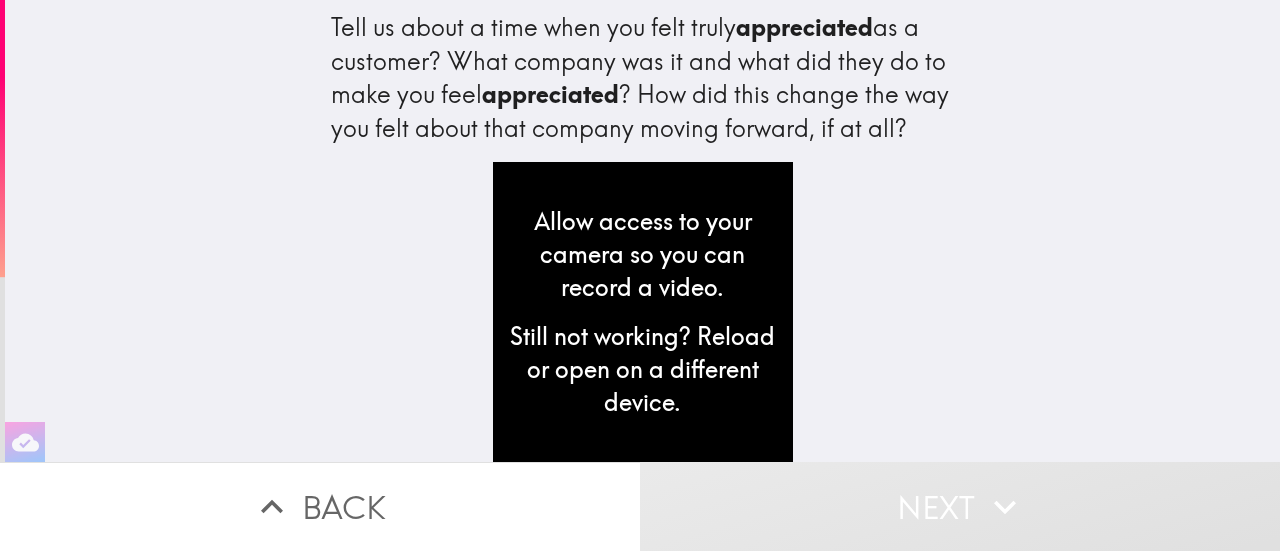 scroll, scrollTop: 0, scrollLeft: 0, axis: both 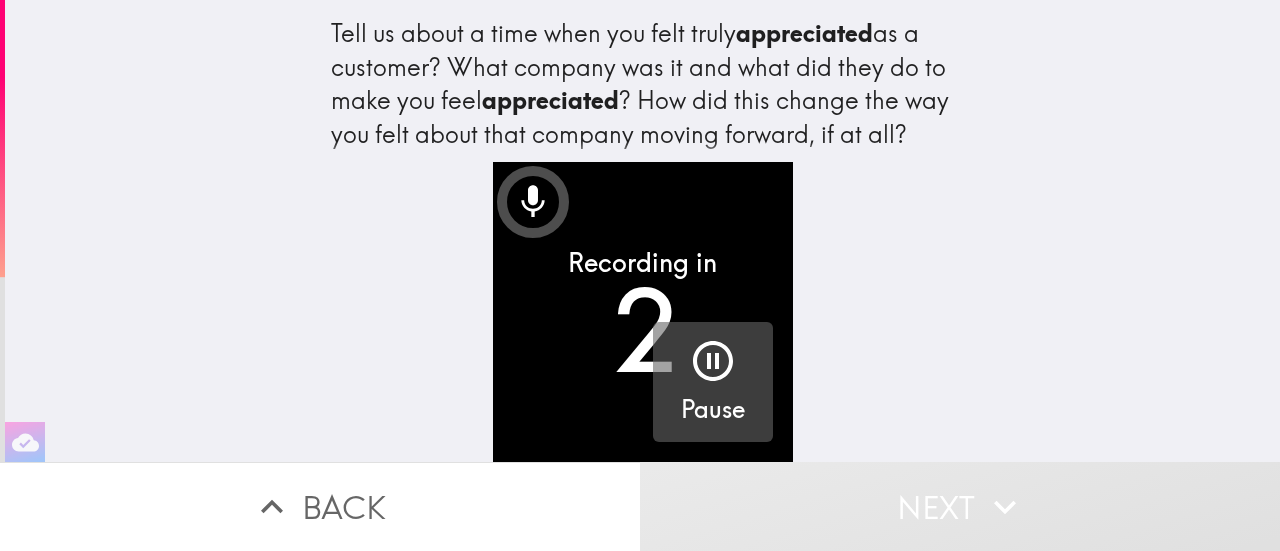 click 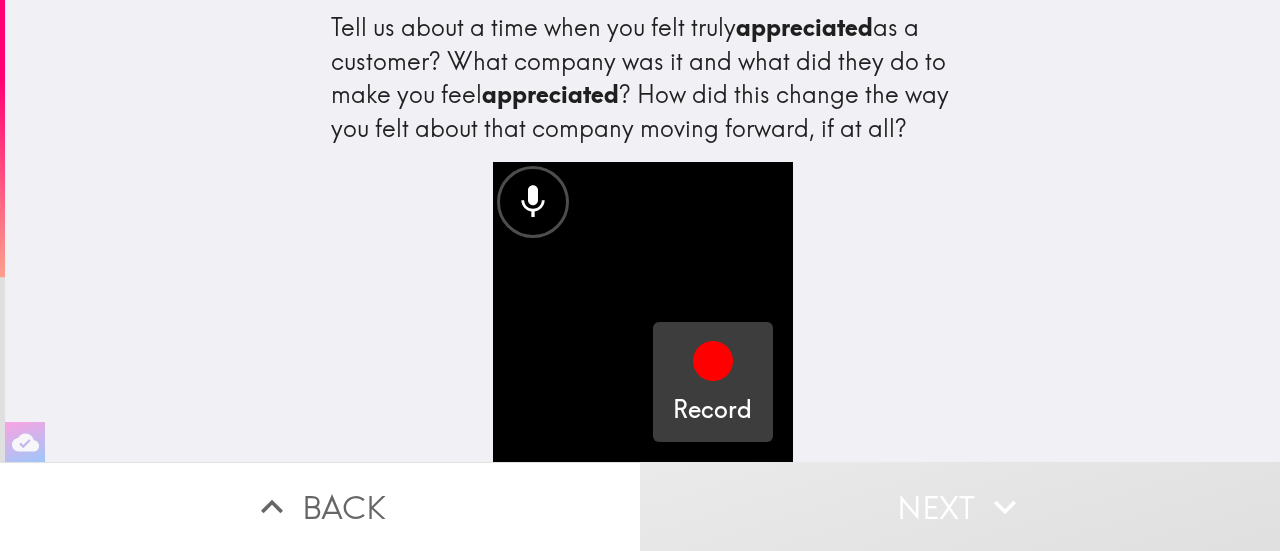 scroll, scrollTop: 0, scrollLeft: 0, axis: both 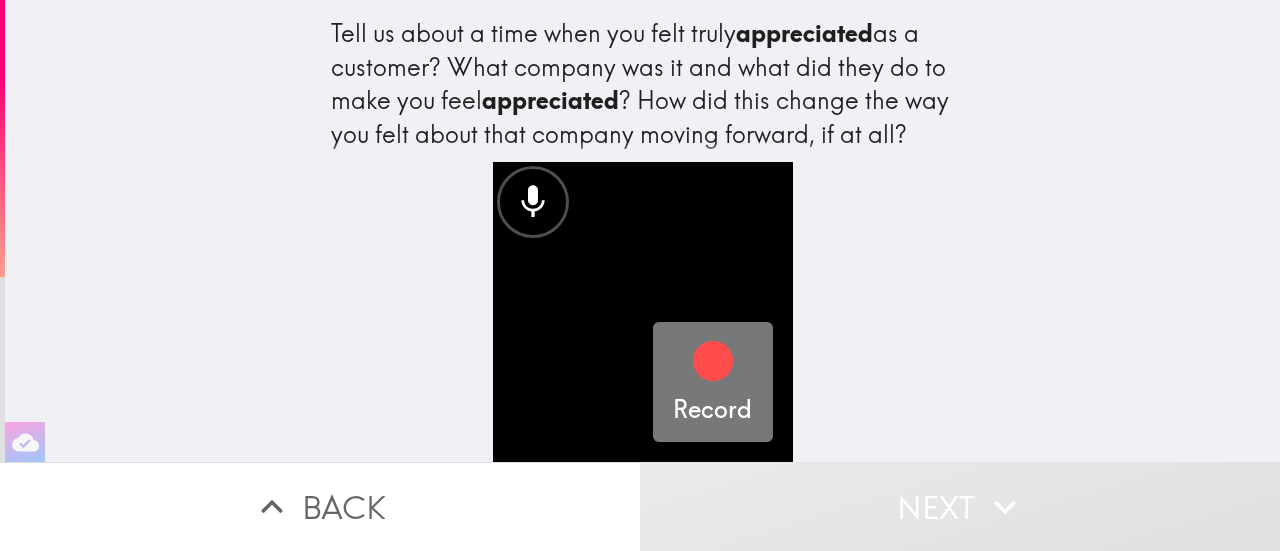 click 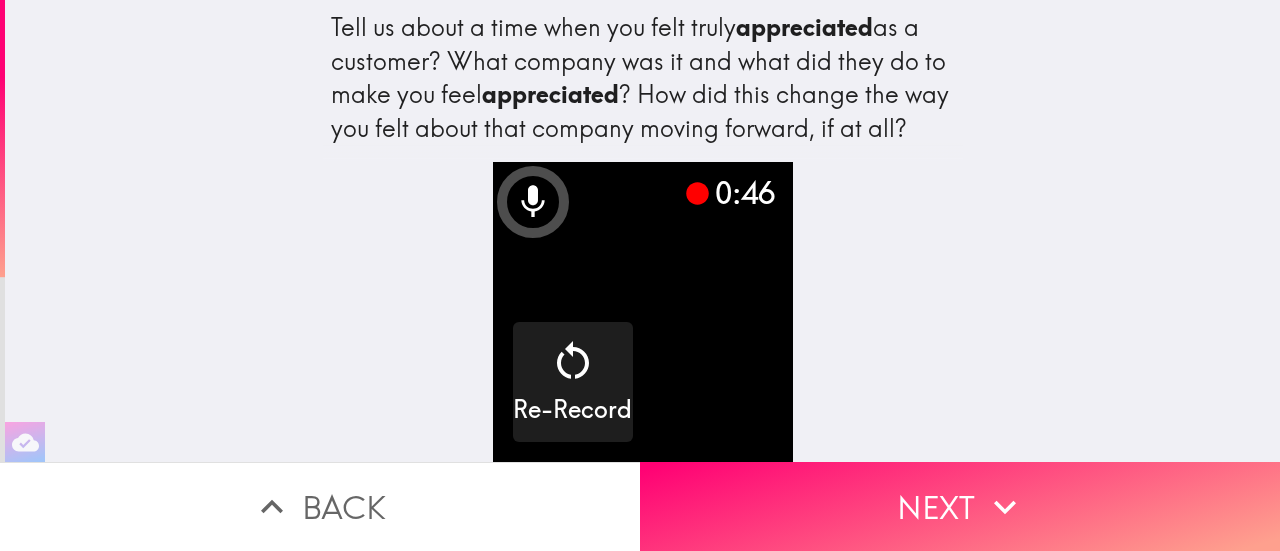 scroll, scrollTop: 54, scrollLeft: 0, axis: vertical 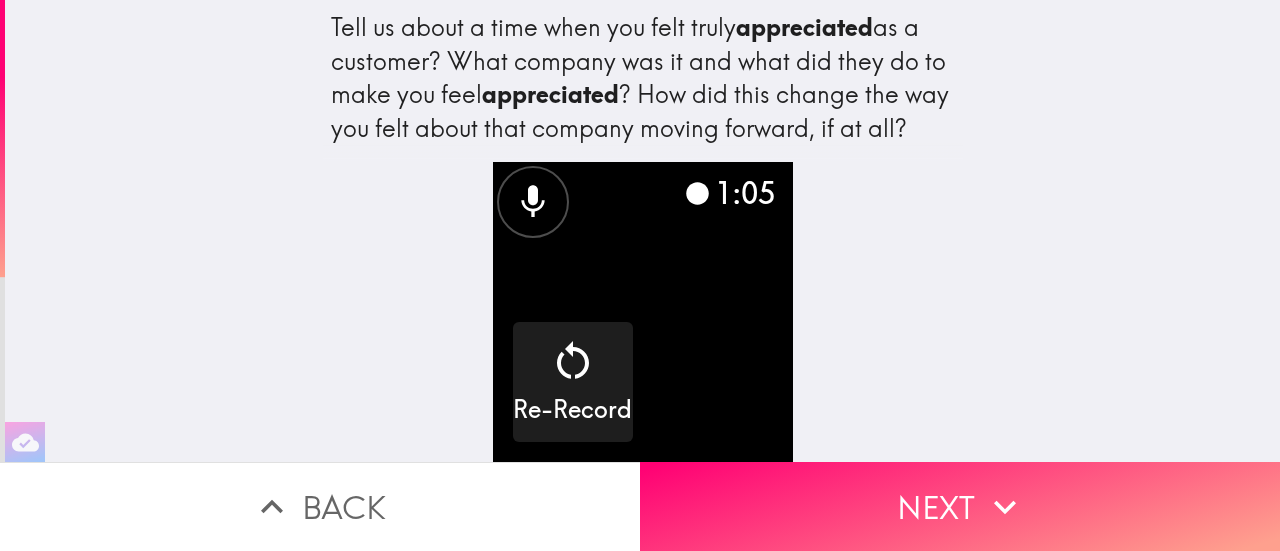drag, startPoint x: 556, startPoint y: 353, endPoint x: 791, endPoint y: 261, distance: 252.36679 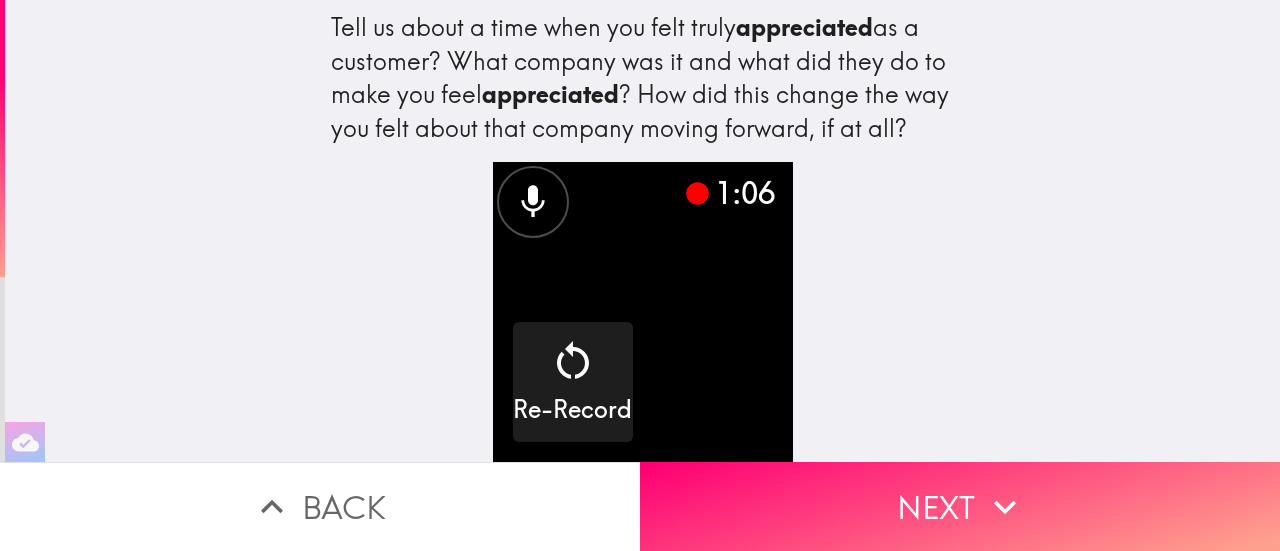 click 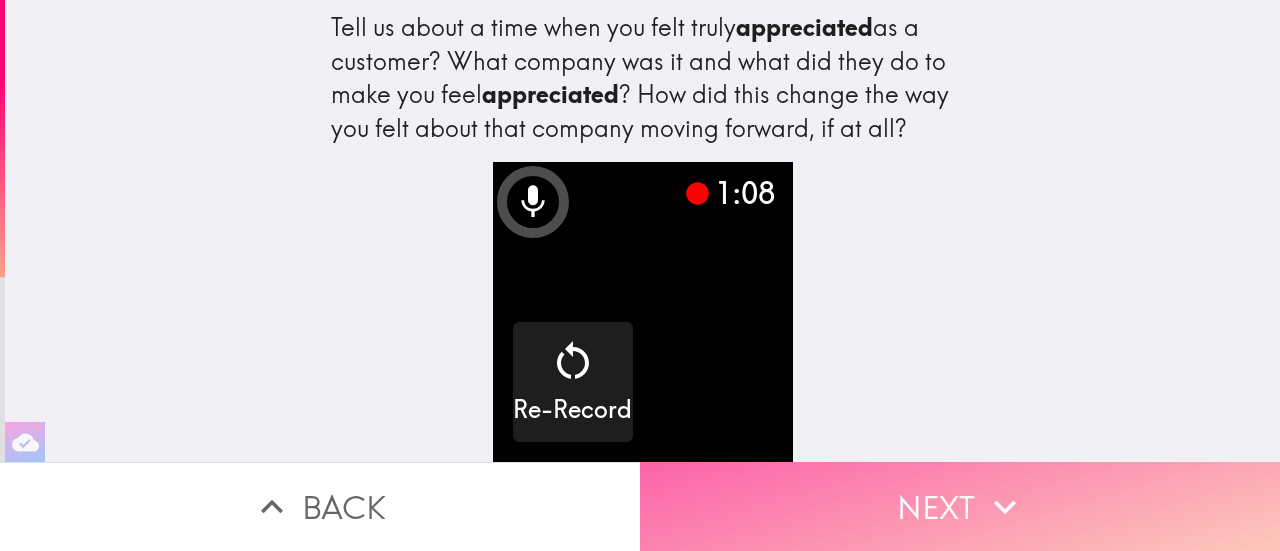 click on "Next" at bounding box center (960, 506) 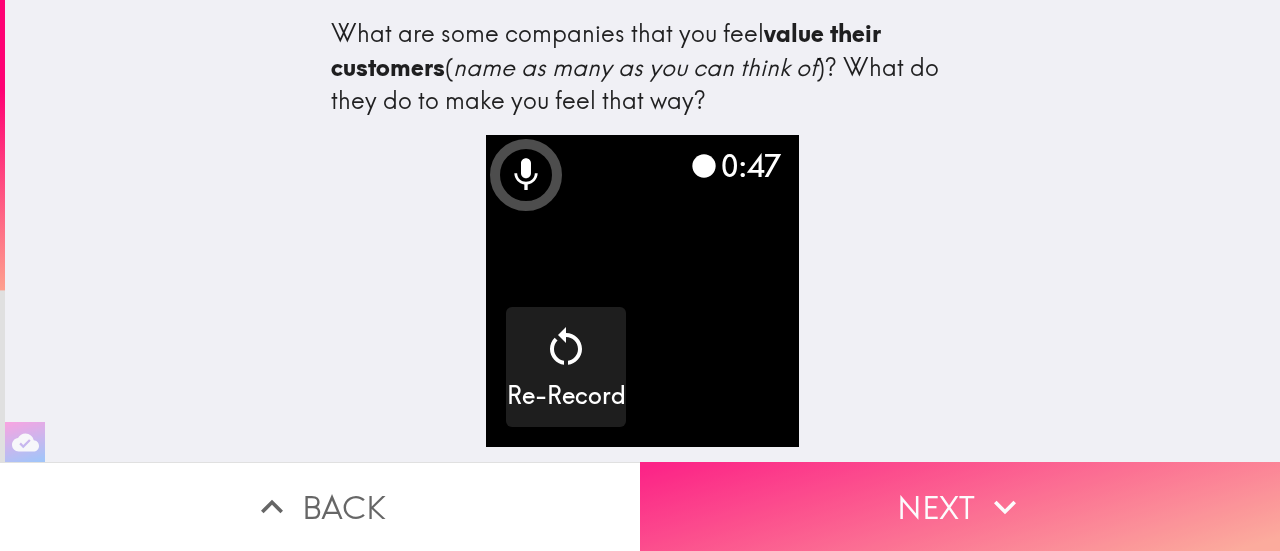 click on "Next" at bounding box center [960, 506] 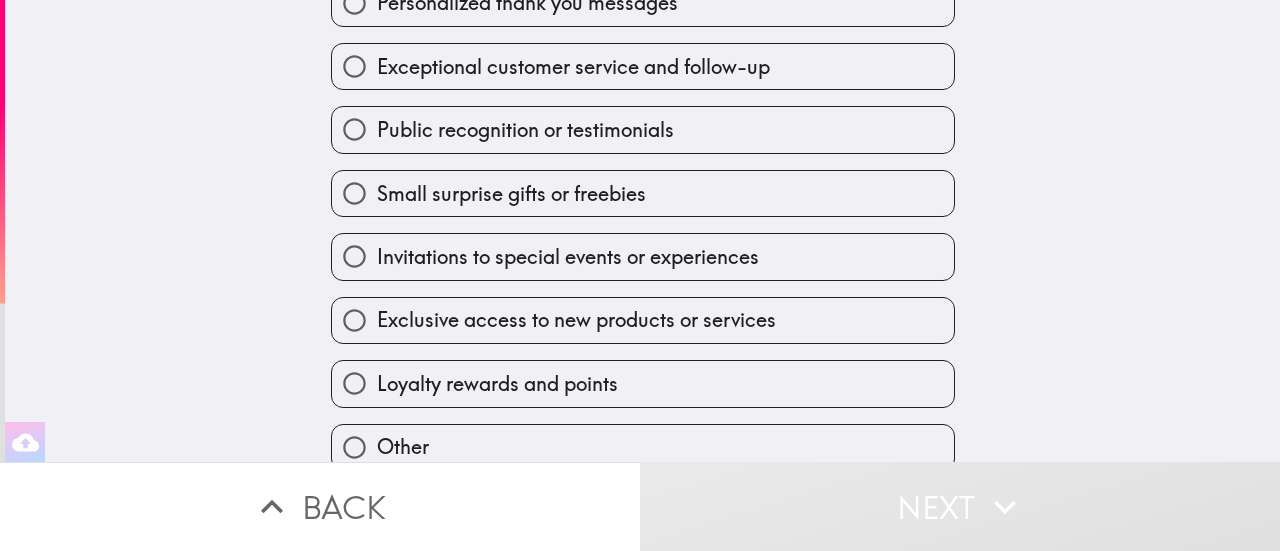 scroll, scrollTop: 189, scrollLeft: 0, axis: vertical 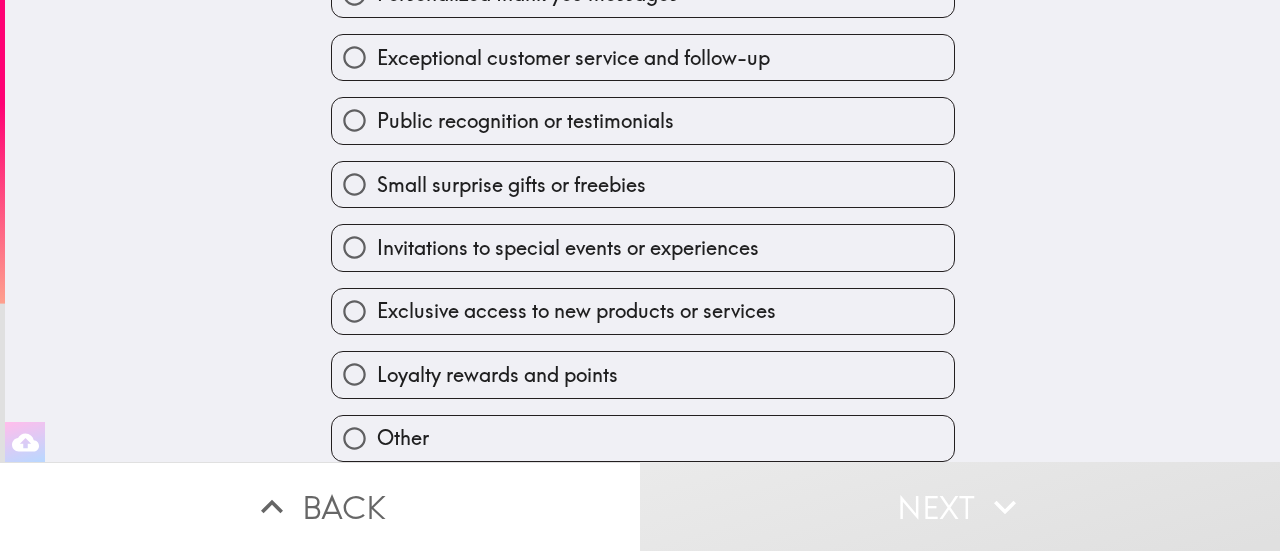 click on "Small surprise gifts or freebies" at bounding box center [643, 184] 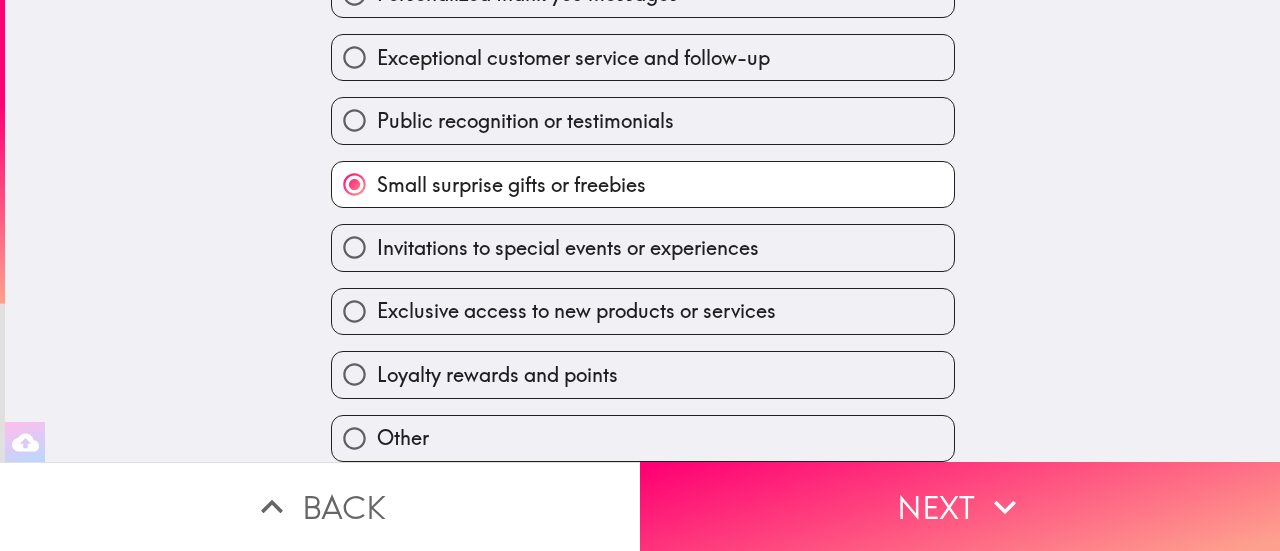 click on "Loyalty rewards and points" at bounding box center [497, 375] 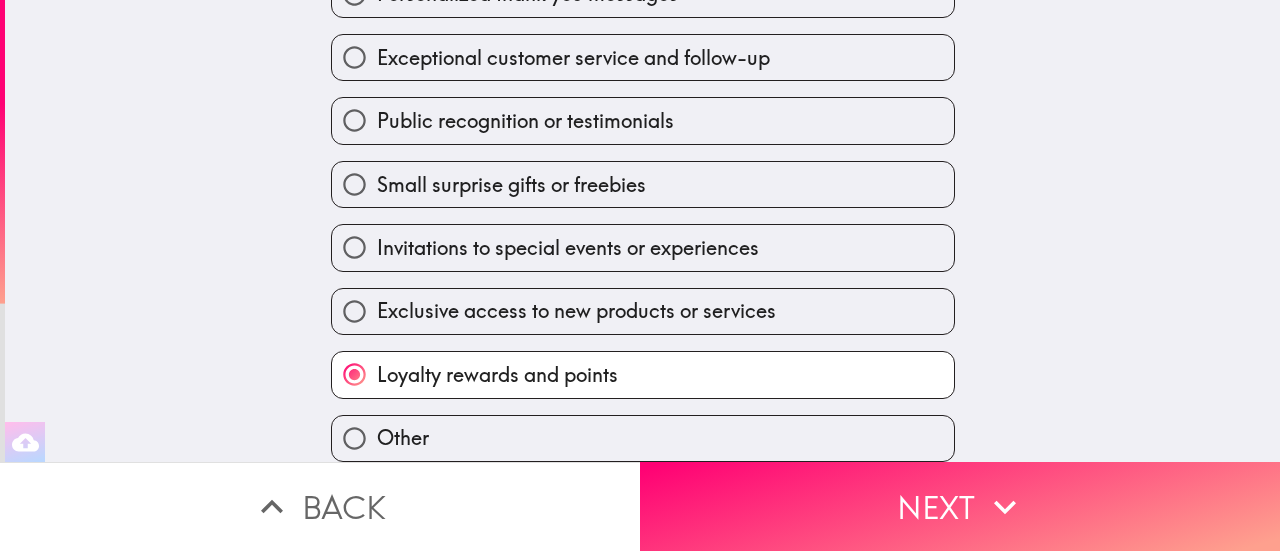 drag, startPoint x: 592, startPoint y: 158, endPoint x: 650, endPoint y: 195, distance: 68.7968 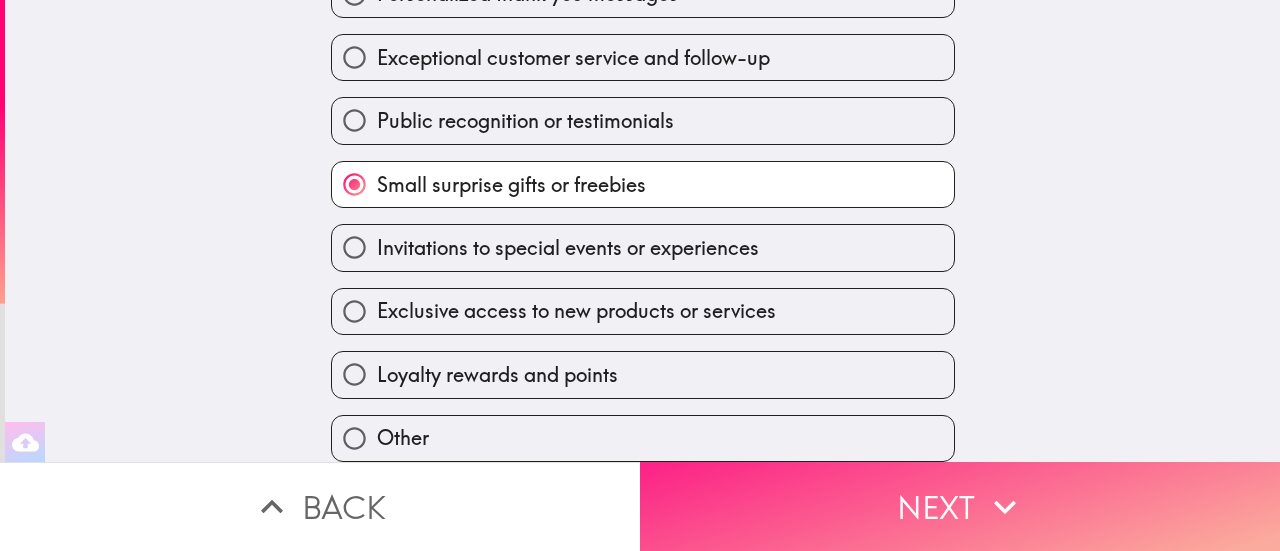 click on "Next" at bounding box center [960, 506] 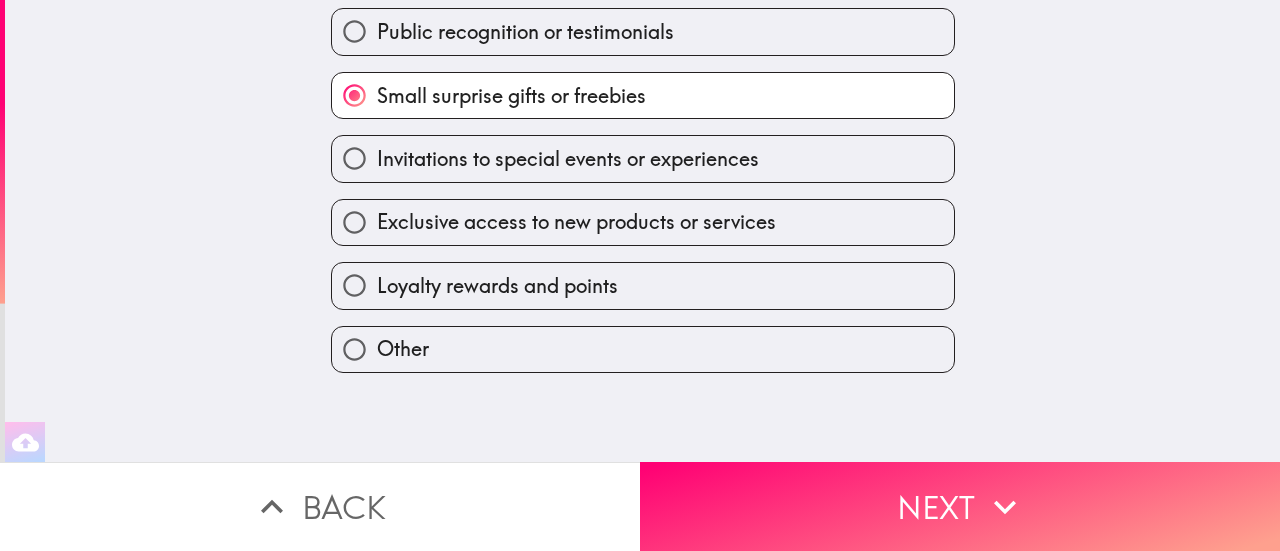 scroll, scrollTop: 0, scrollLeft: 0, axis: both 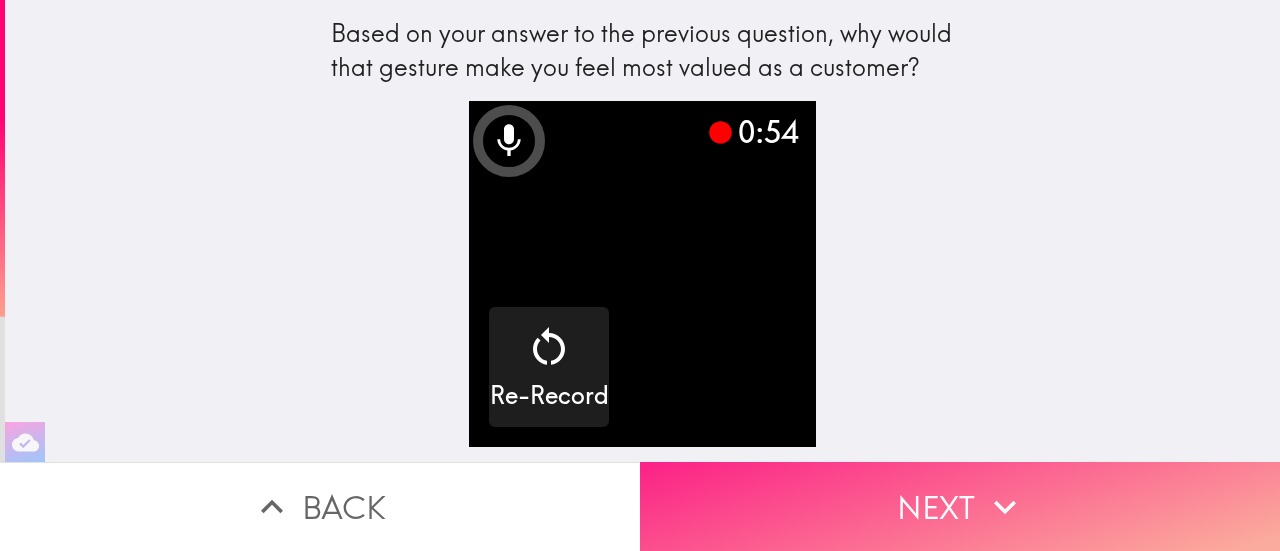 click on "Next" at bounding box center (960, 506) 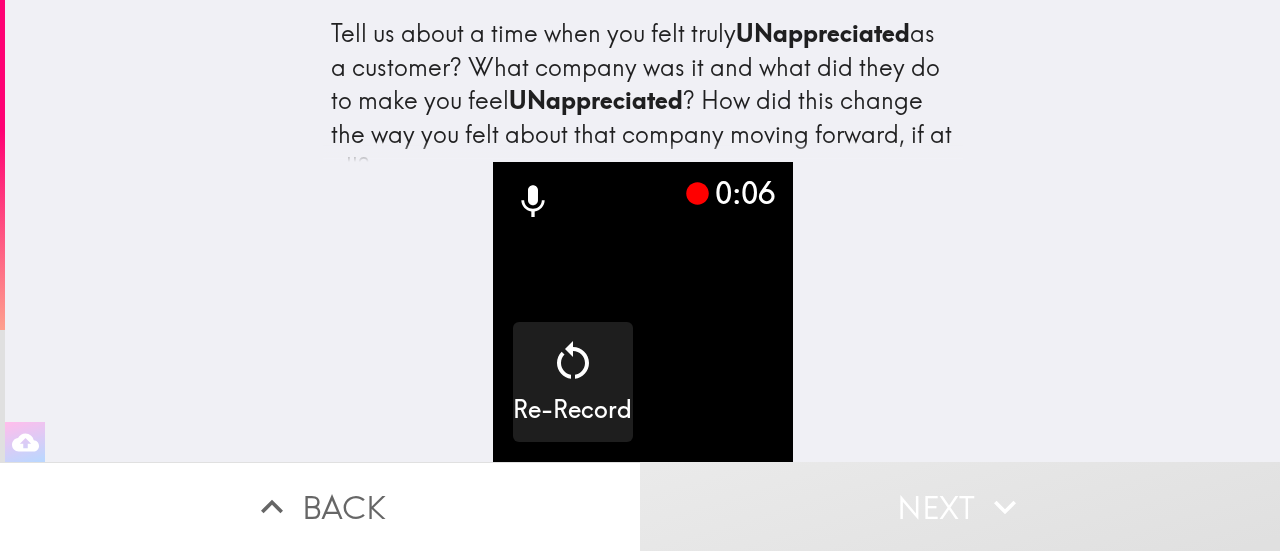 scroll, scrollTop: 56, scrollLeft: 0, axis: vertical 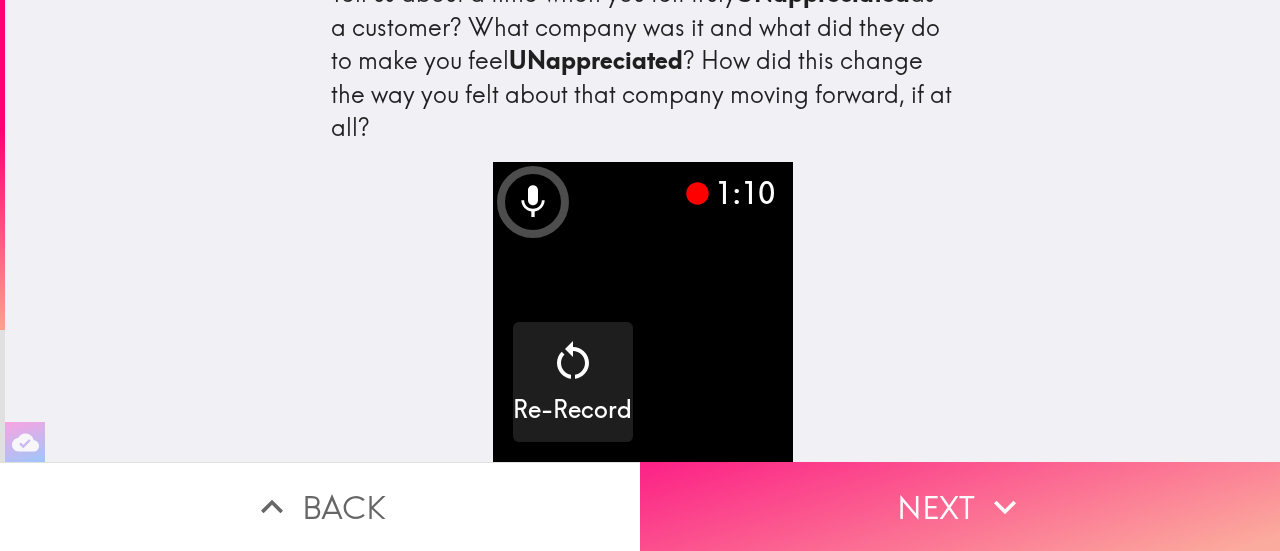 click on "Next" at bounding box center [960, 506] 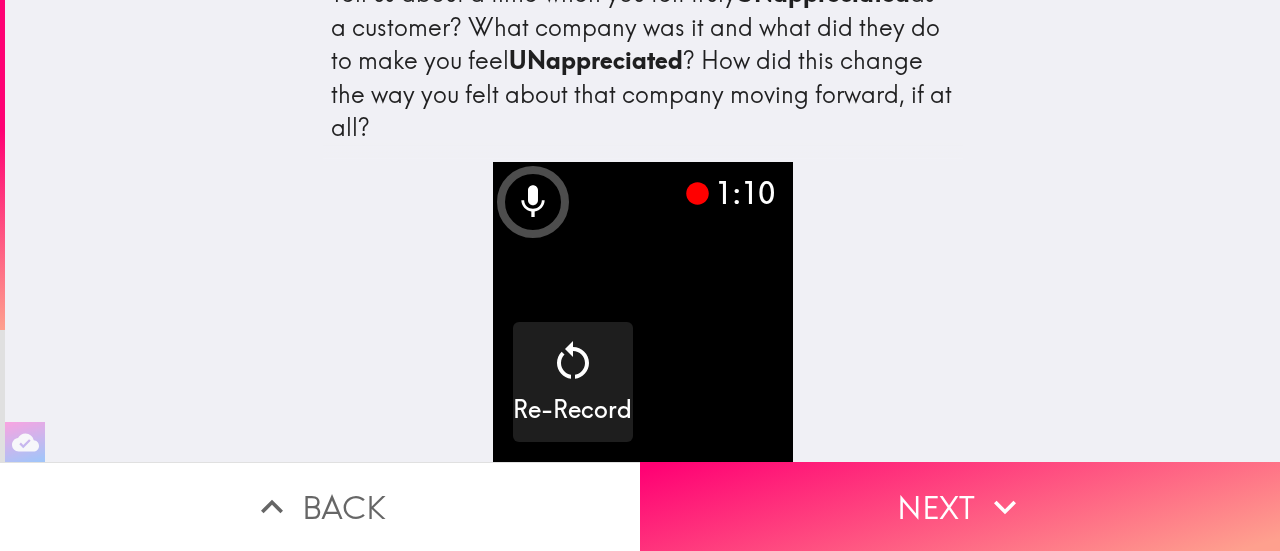 scroll, scrollTop: 54, scrollLeft: 0, axis: vertical 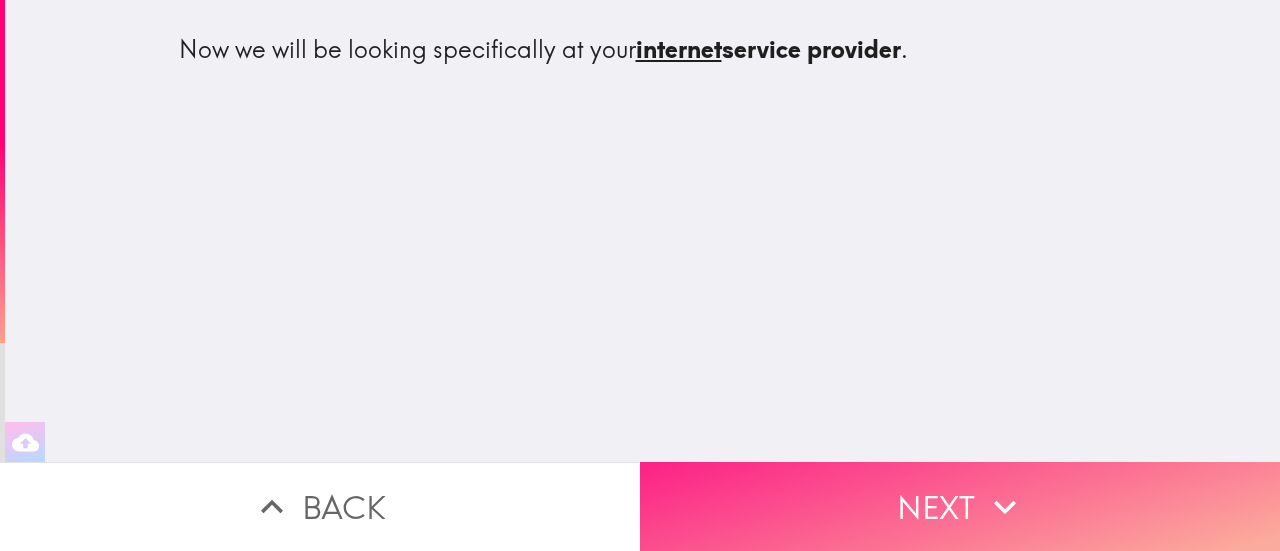 click on "Next" at bounding box center [960, 506] 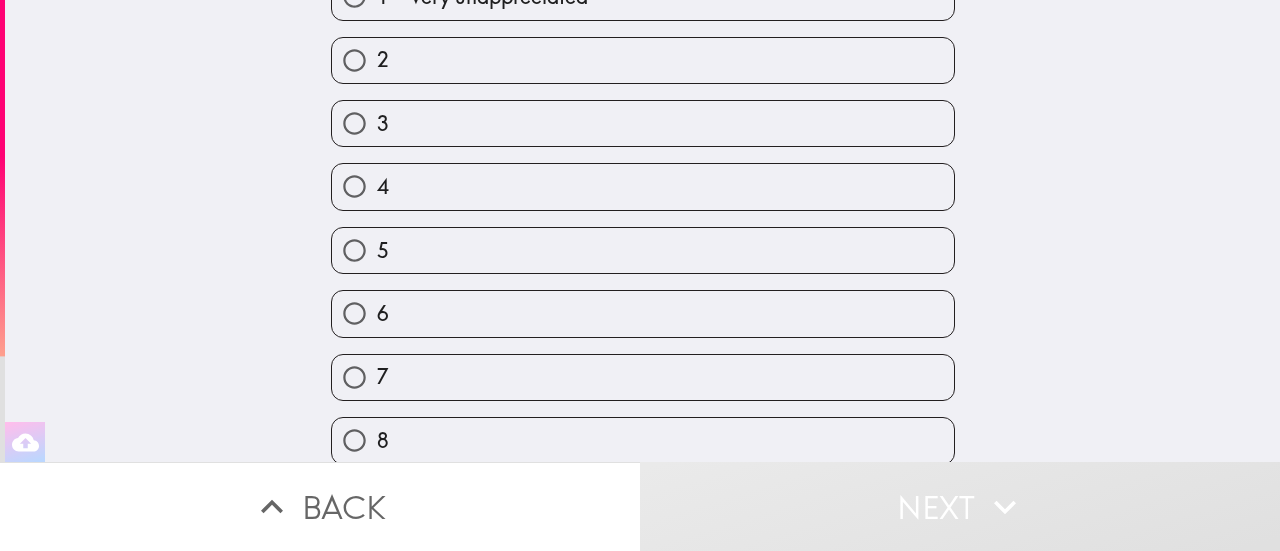 scroll, scrollTop: 300, scrollLeft: 0, axis: vertical 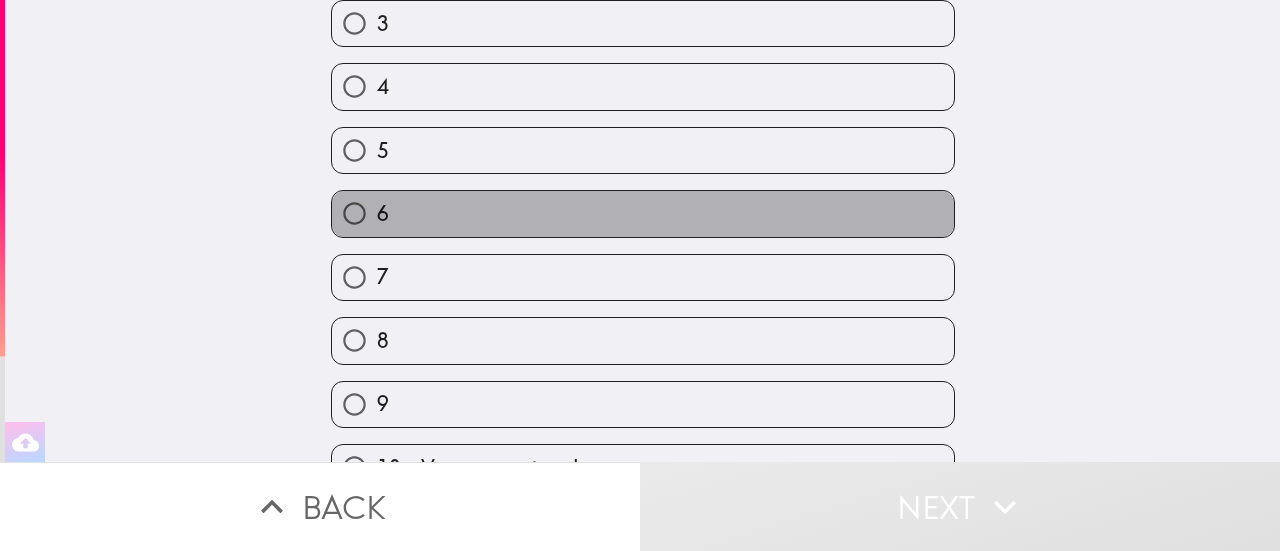 click on "6" at bounding box center (643, 213) 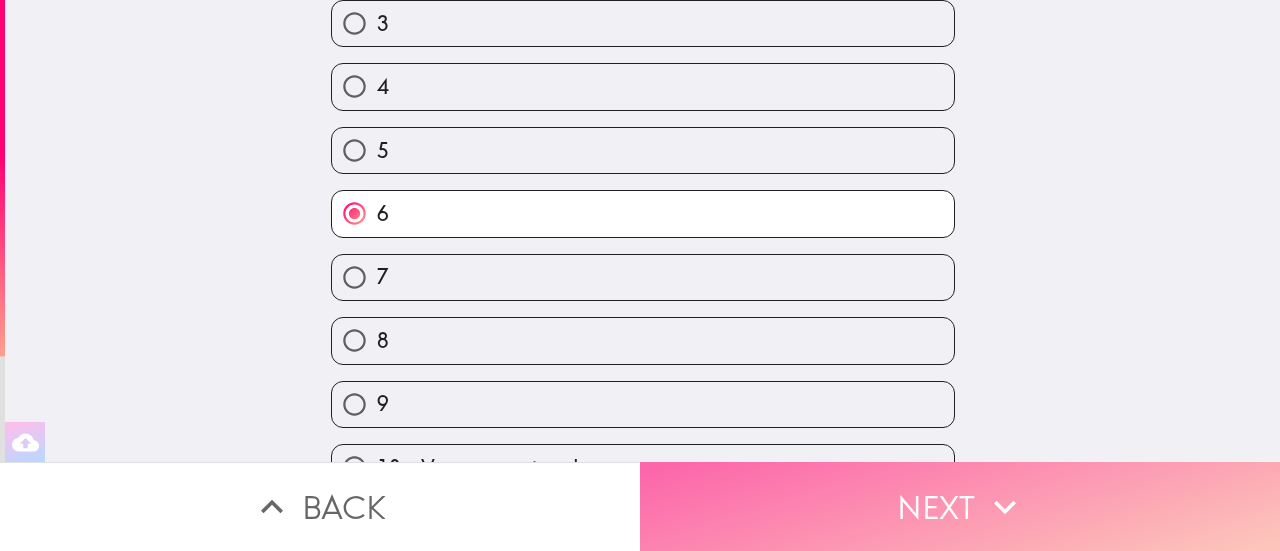 click on "Next" at bounding box center [960, 506] 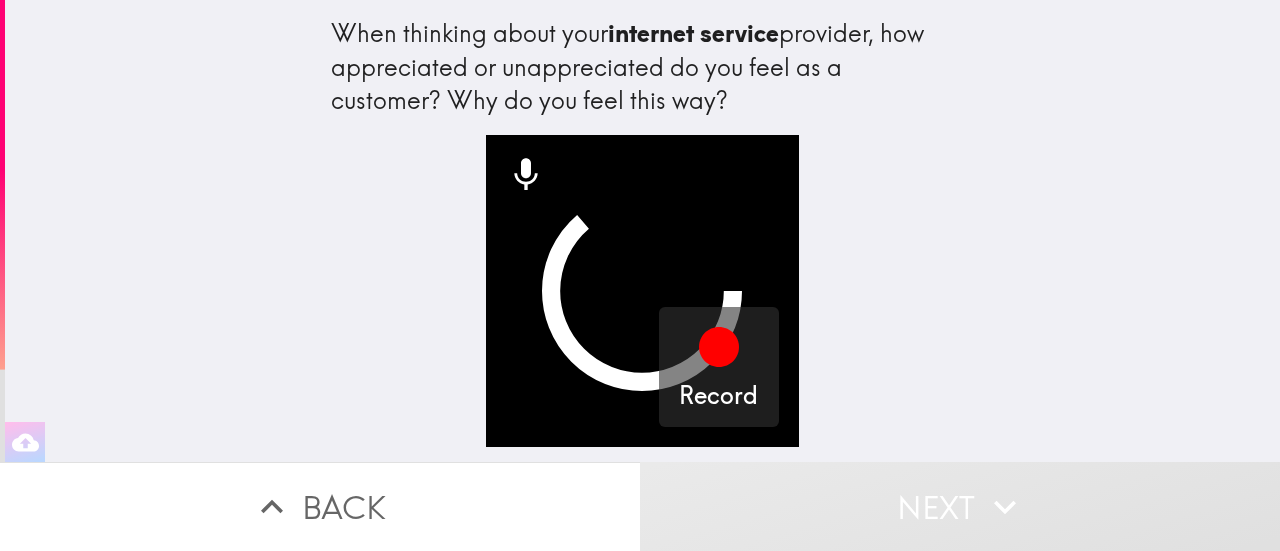 scroll, scrollTop: 0, scrollLeft: 0, axis: both 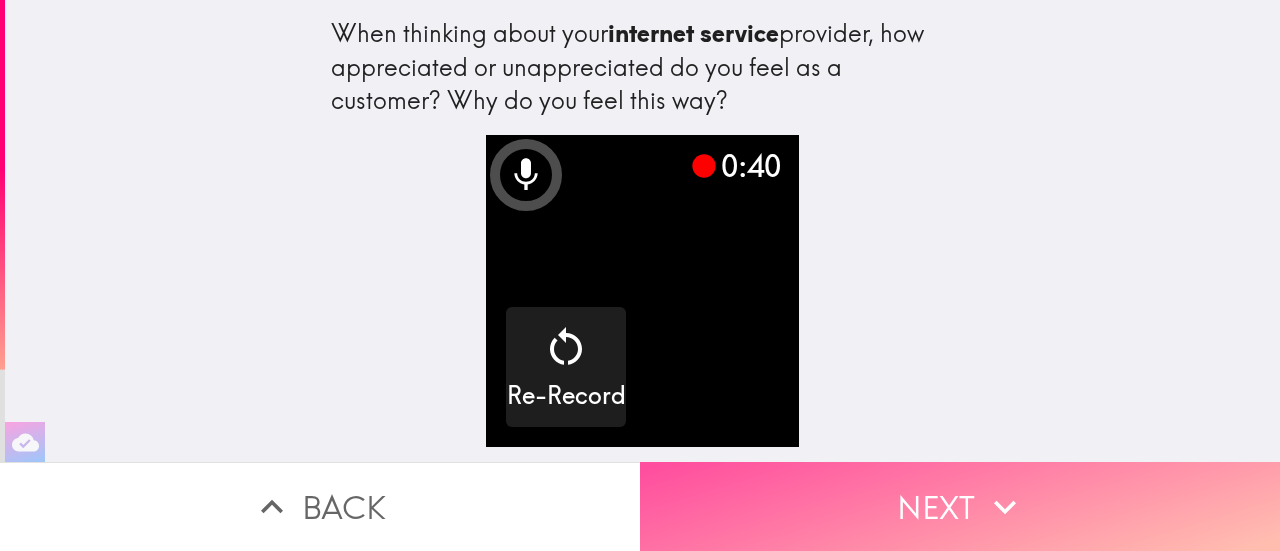 click on "Next" at bounding box center (960, 506) 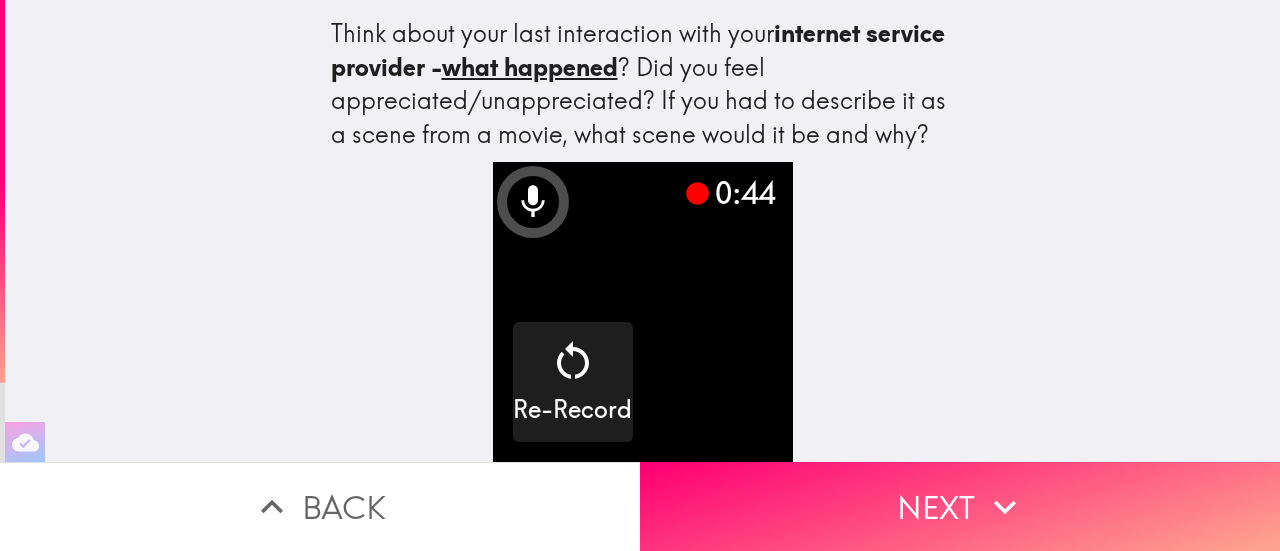 scroll, scrollTop: 56, scrollLeft: 0, axis: vertical 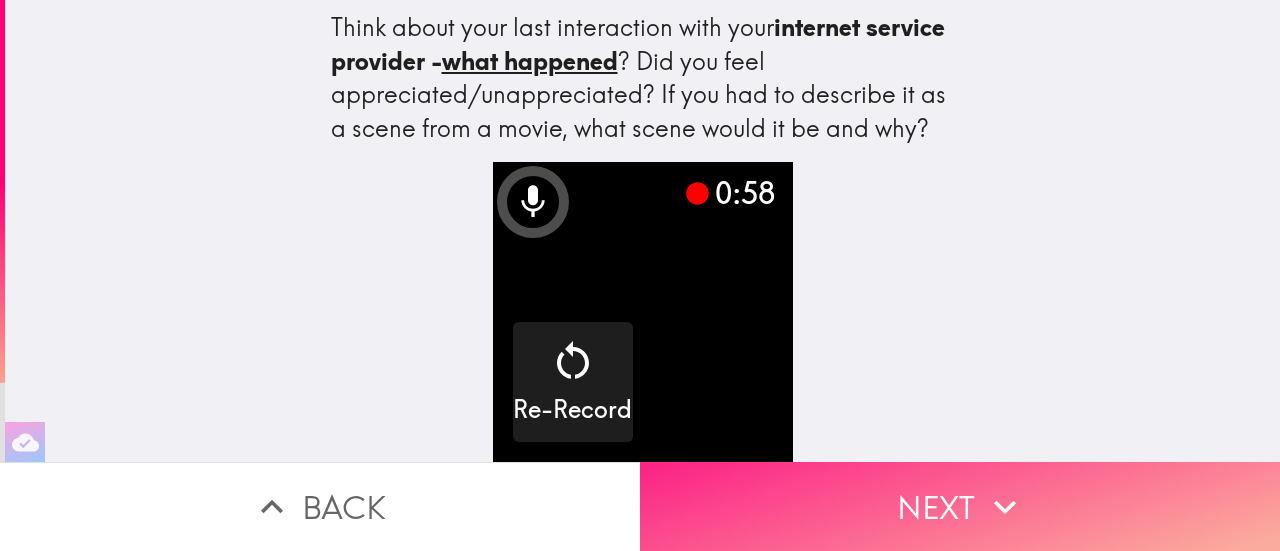 click on "Next" at bounding box center [960, 506] 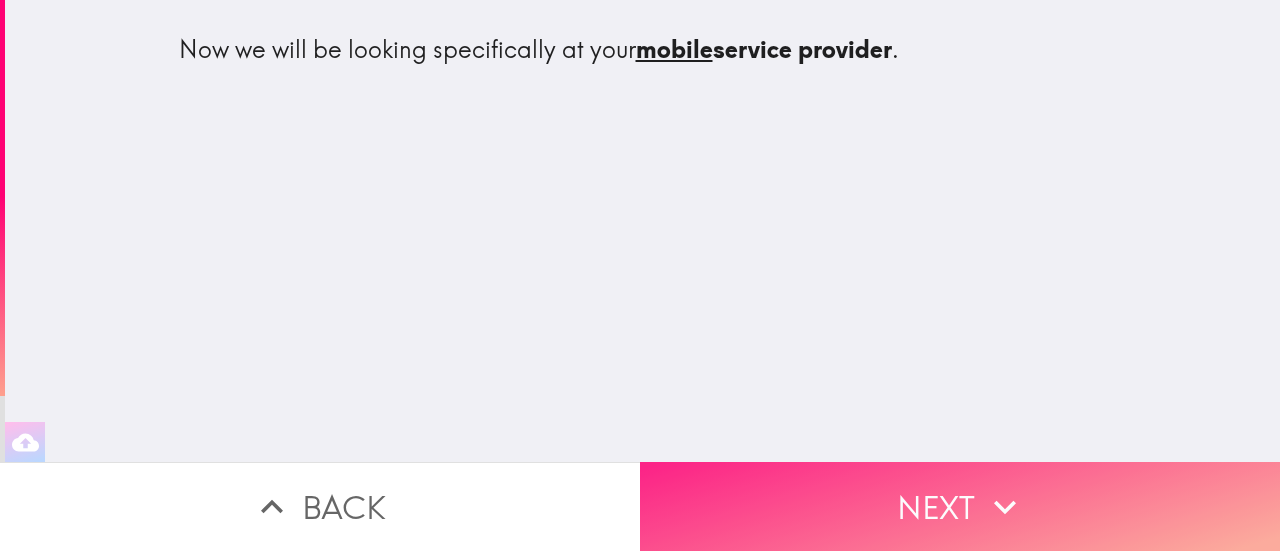 click on "Next" at bounding box center (960, 506) 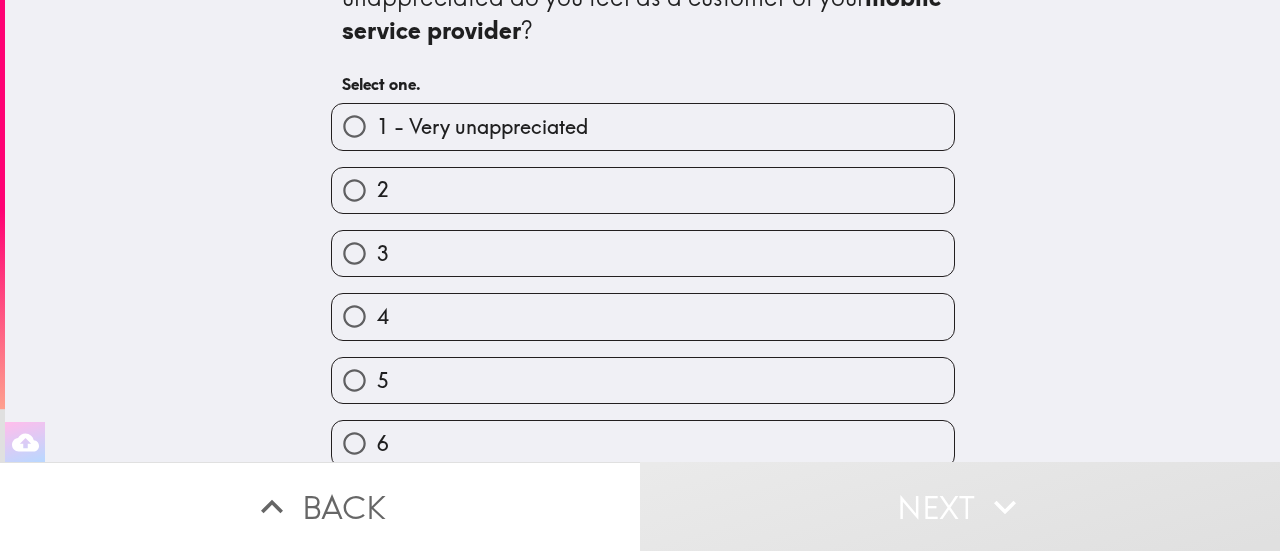 scroll, scrollTop: 100, scrollLeft: 0, axis: vertical 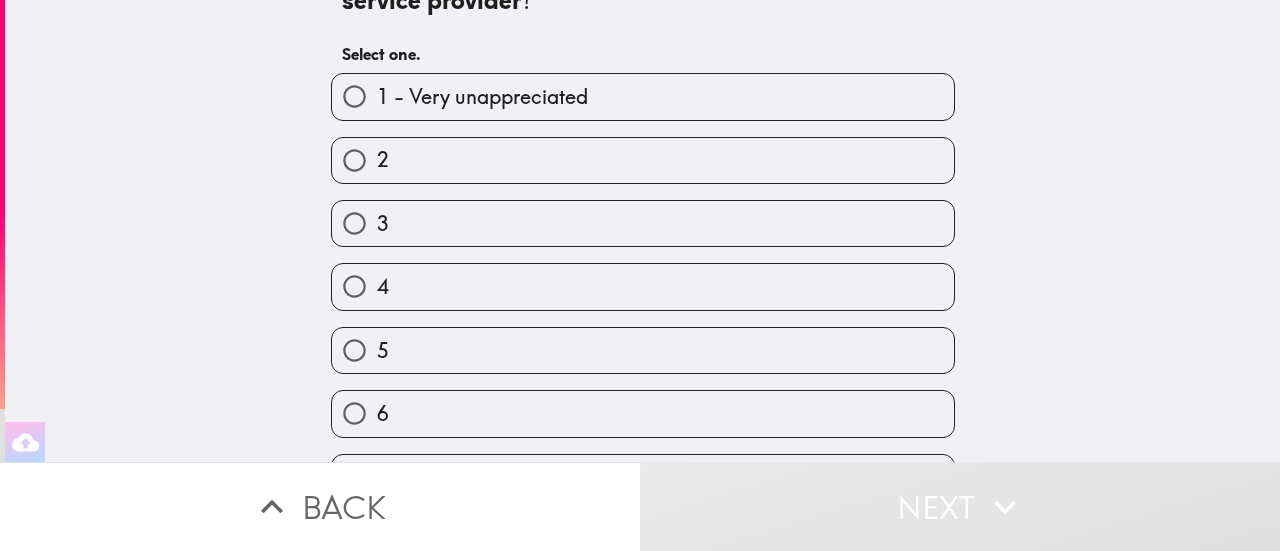 click on "4" at bounding box center (643, 286) 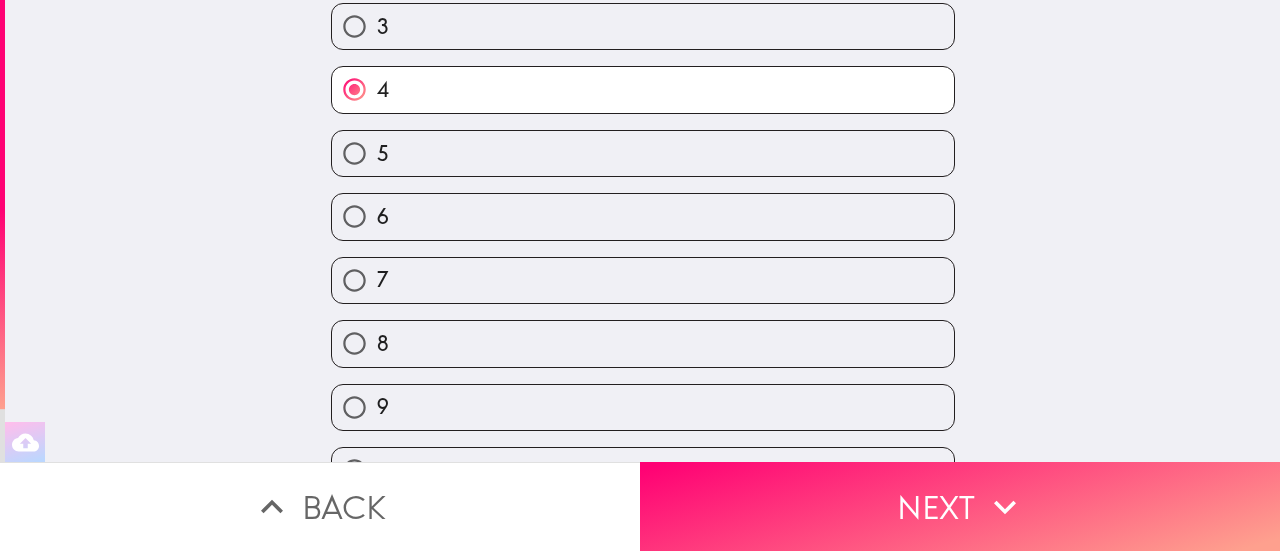 scroll, scrollTop: 300, scrollLeft: 0, axis: vertical 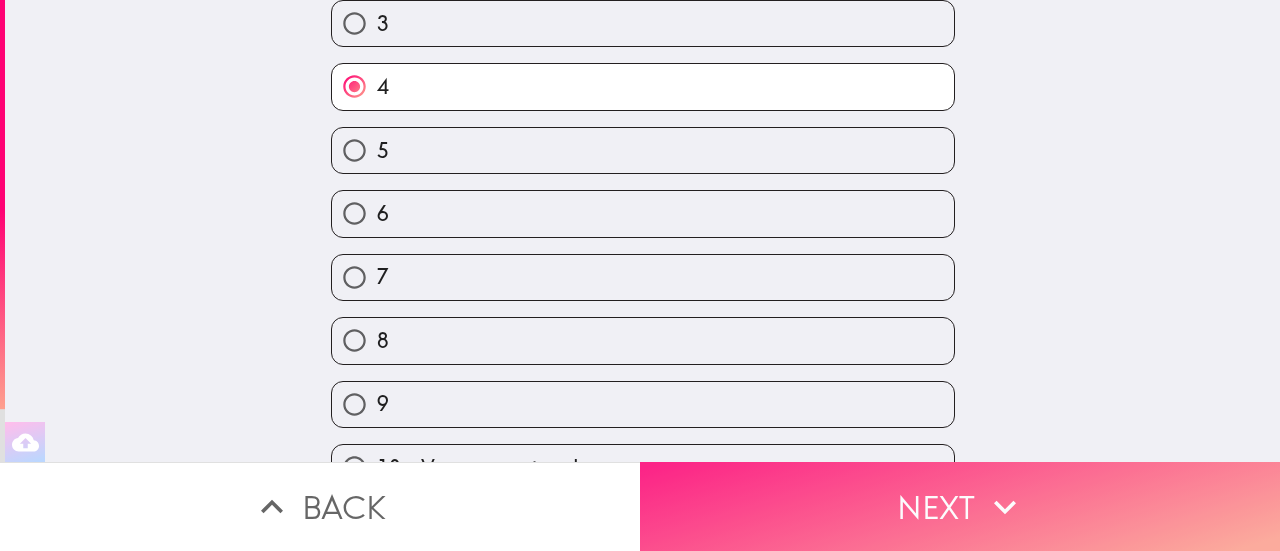 click on "Next" at bounding box center (960, 506) 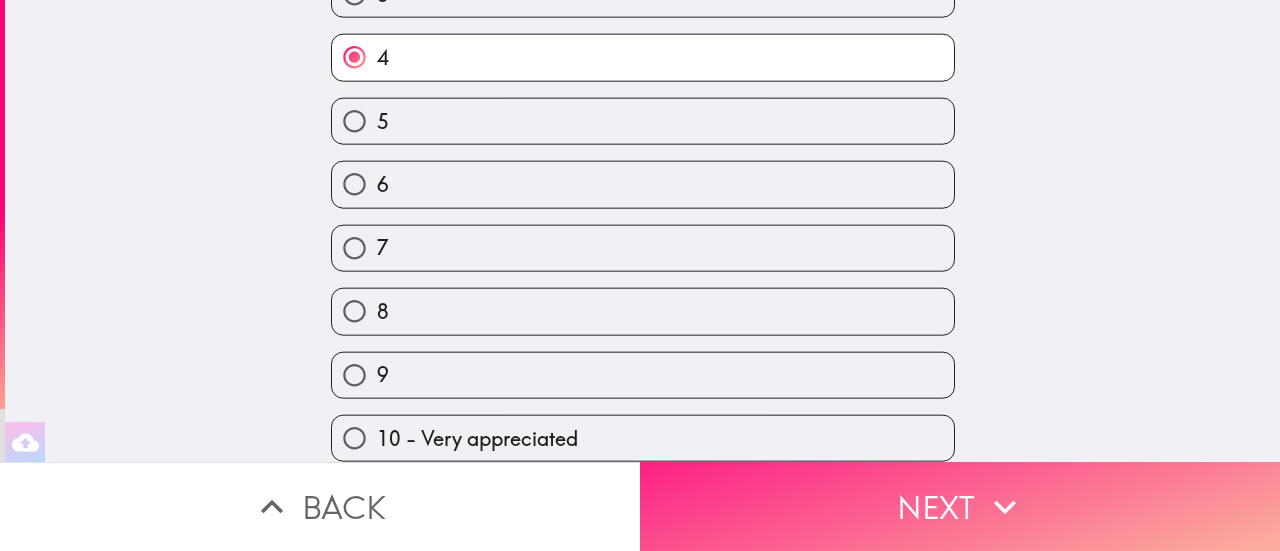 scroll, scrollTop: 0, scrollLeft: 0, axis: both 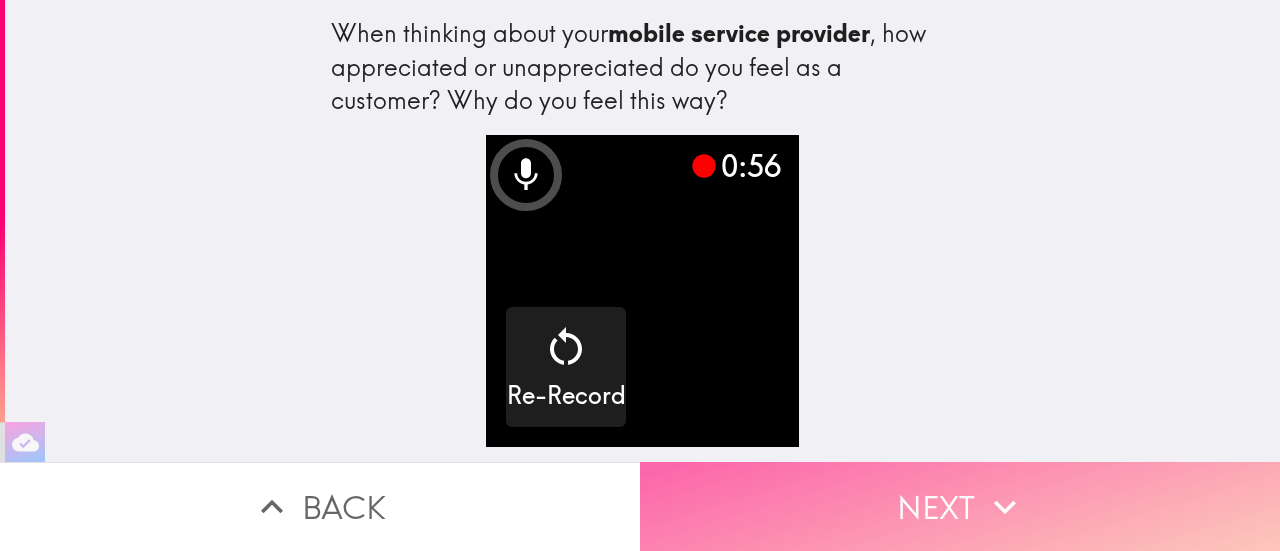 click on "Next" at bounding box center (960, 506) 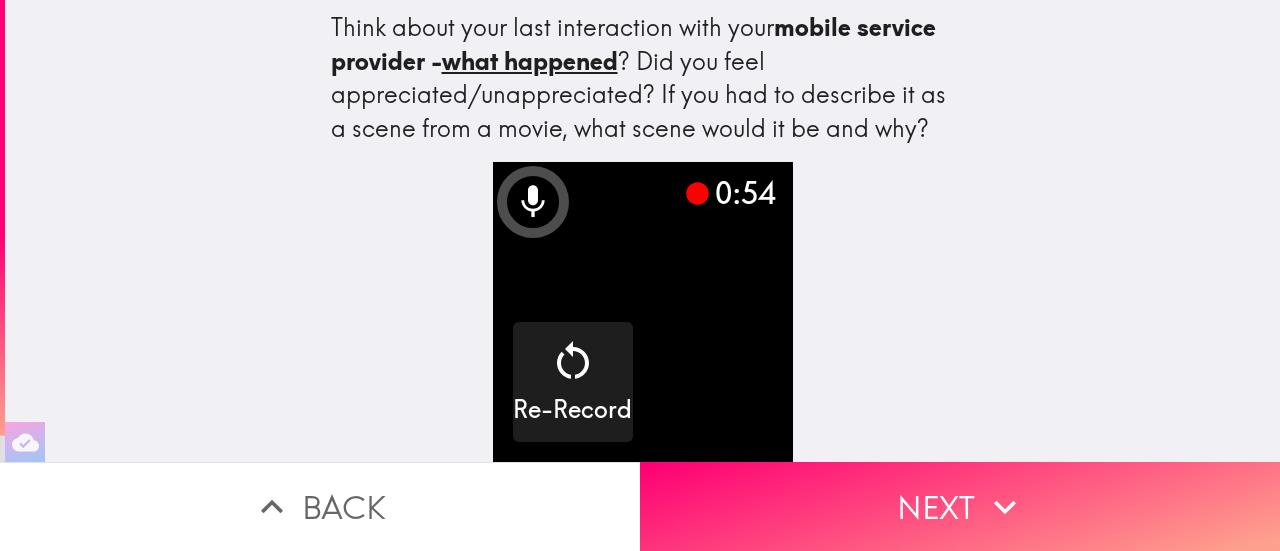 scroll, scrollTop: 56, scrollLeft: 0, axis: vertical 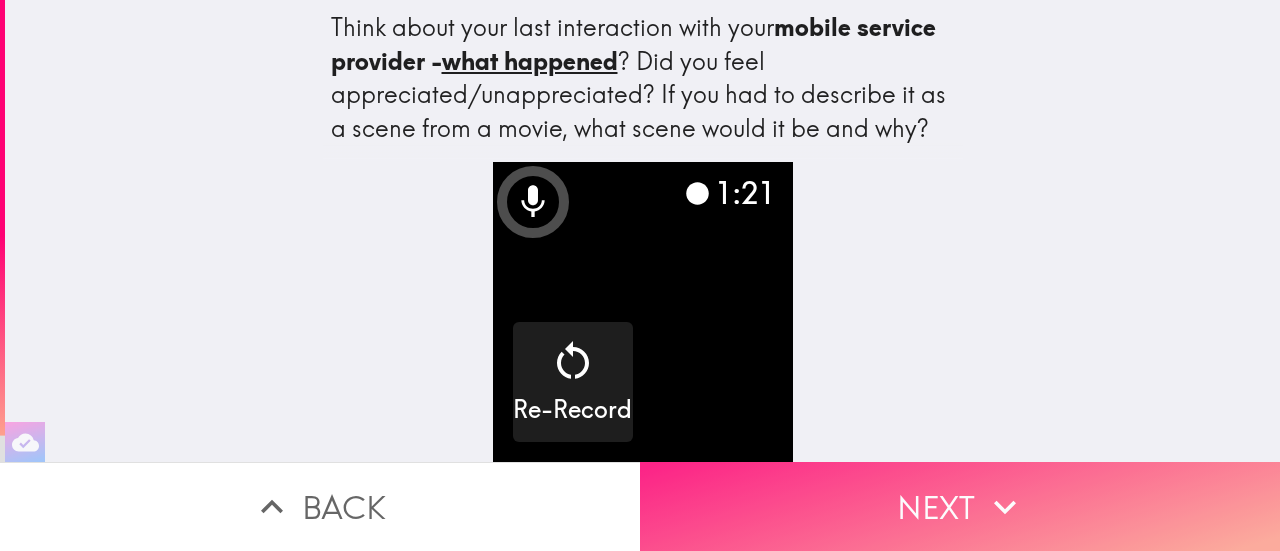 click on "Next" at bounding box center (960, 506) 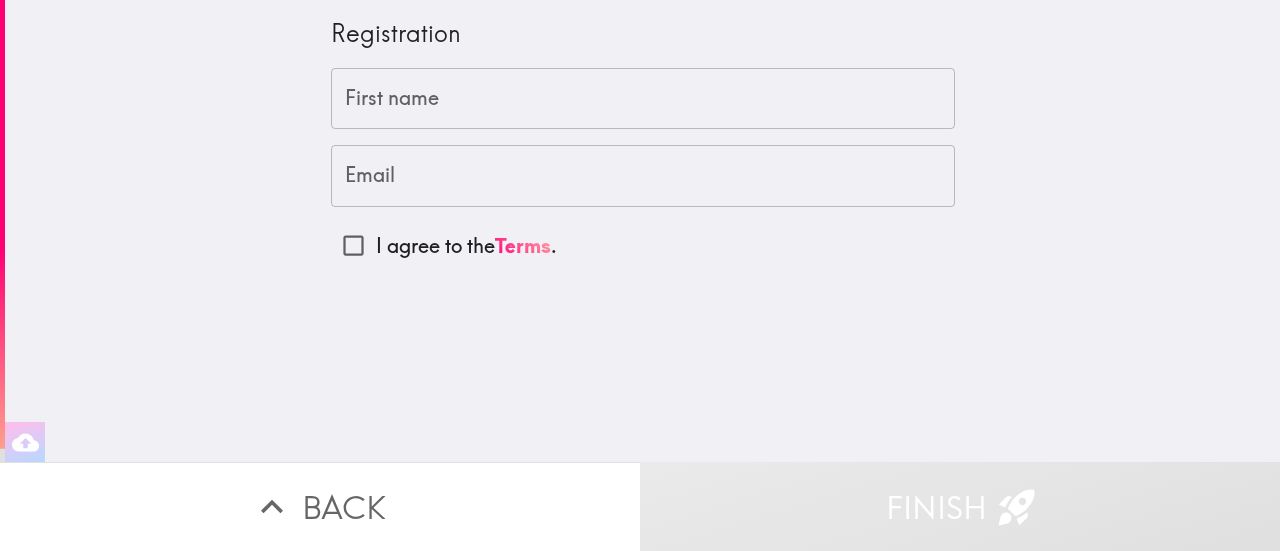 click on "First name" at bounding box center [643, 99] 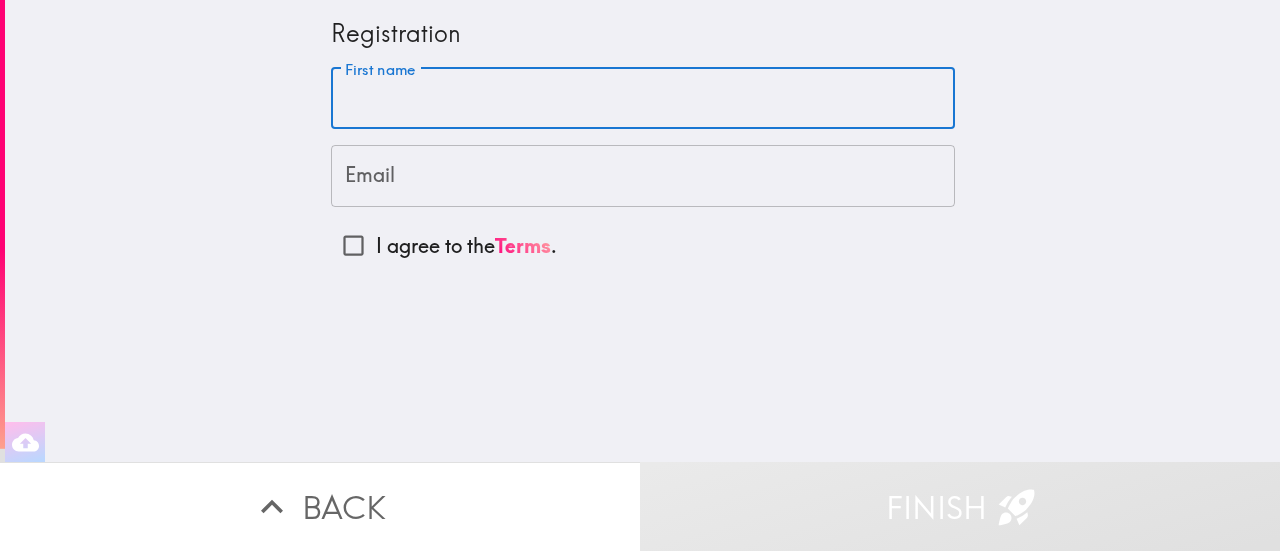 type on "Valerie" 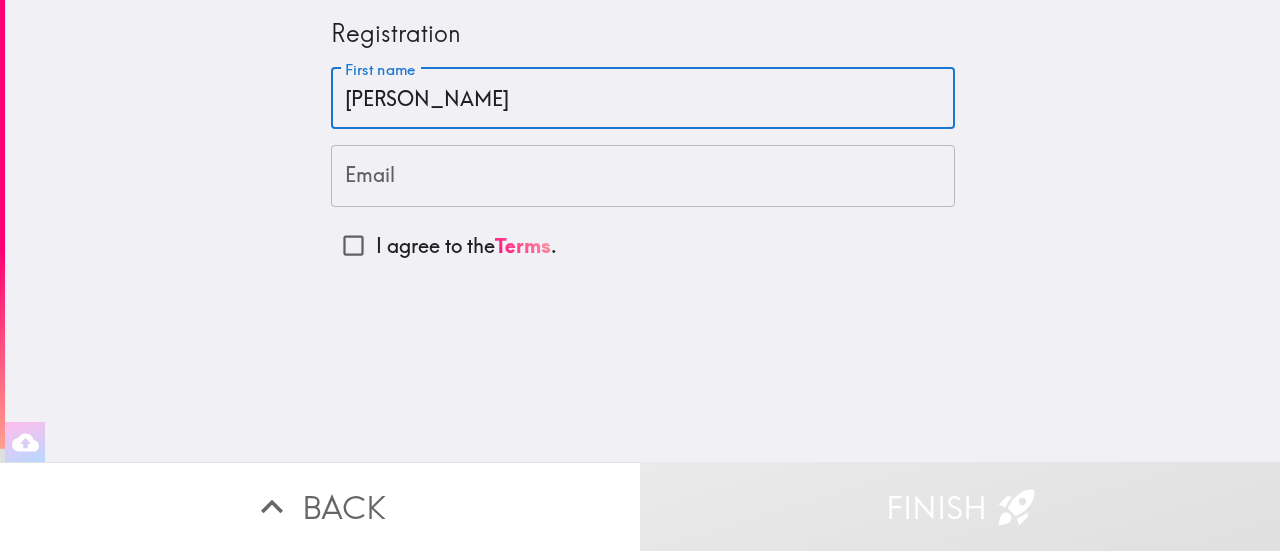 type on "qiangchin@gmail.com" 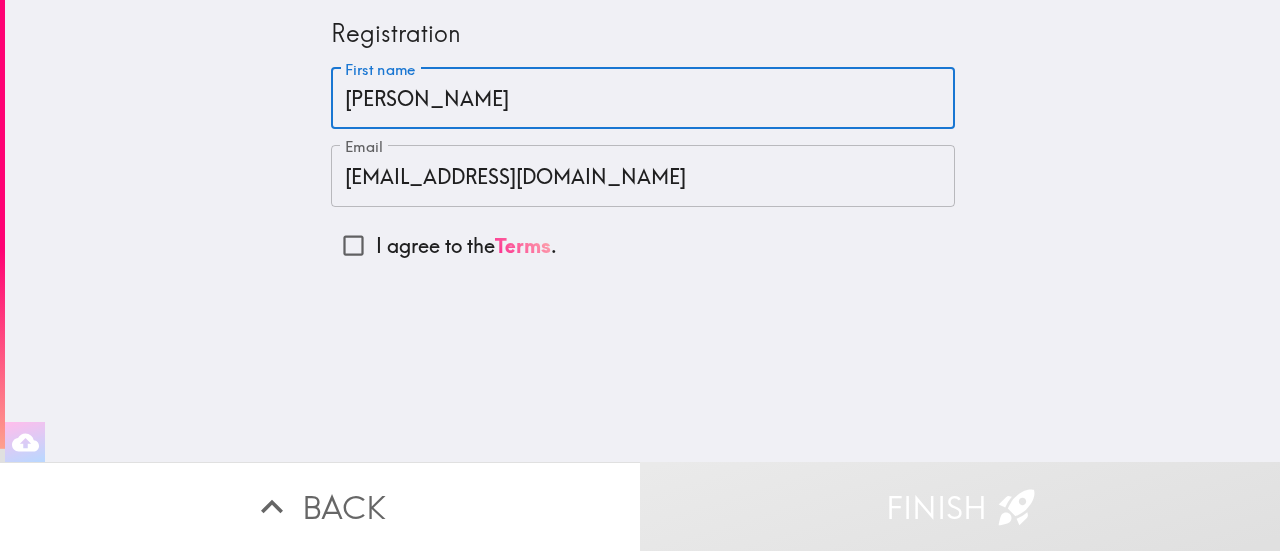 click on "Terms" at bounding box center (523, 245) 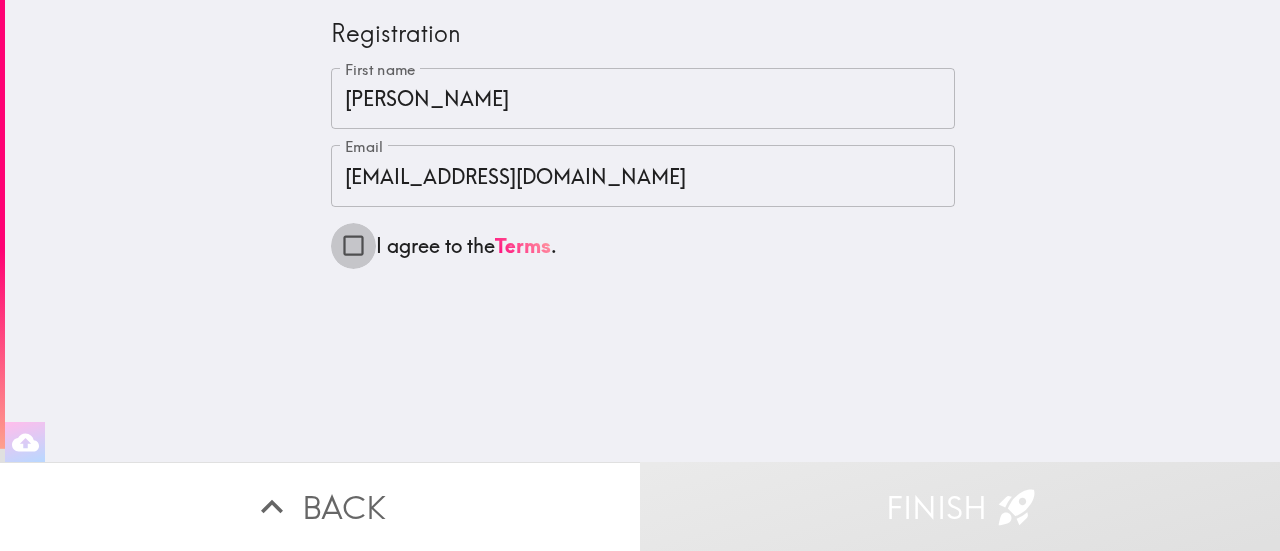 click on "I agree to the  Terms ." at bounding box center [353, 245] 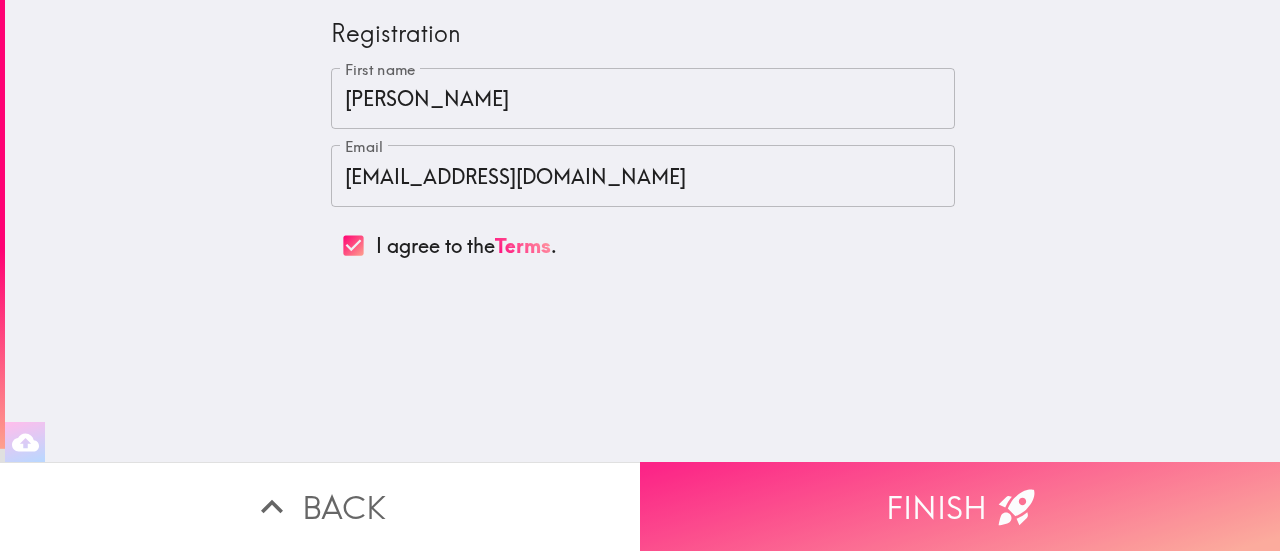 click on "Finish" at bounding box center (960, 506) 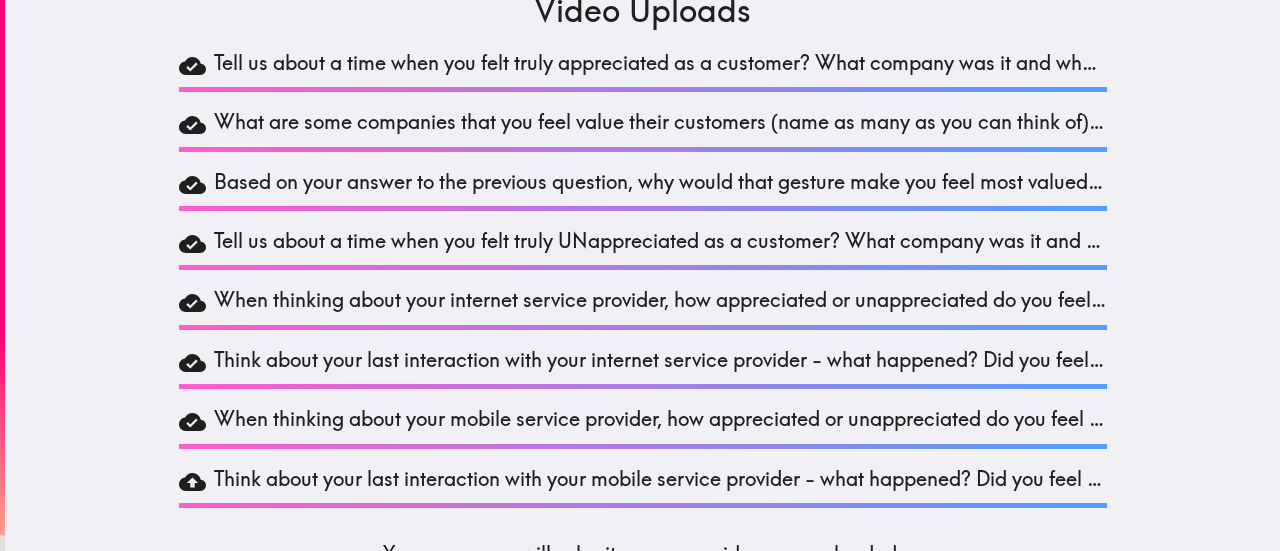 scroll, scrollTop: 137, scrollLeft: 0, axis: vertical 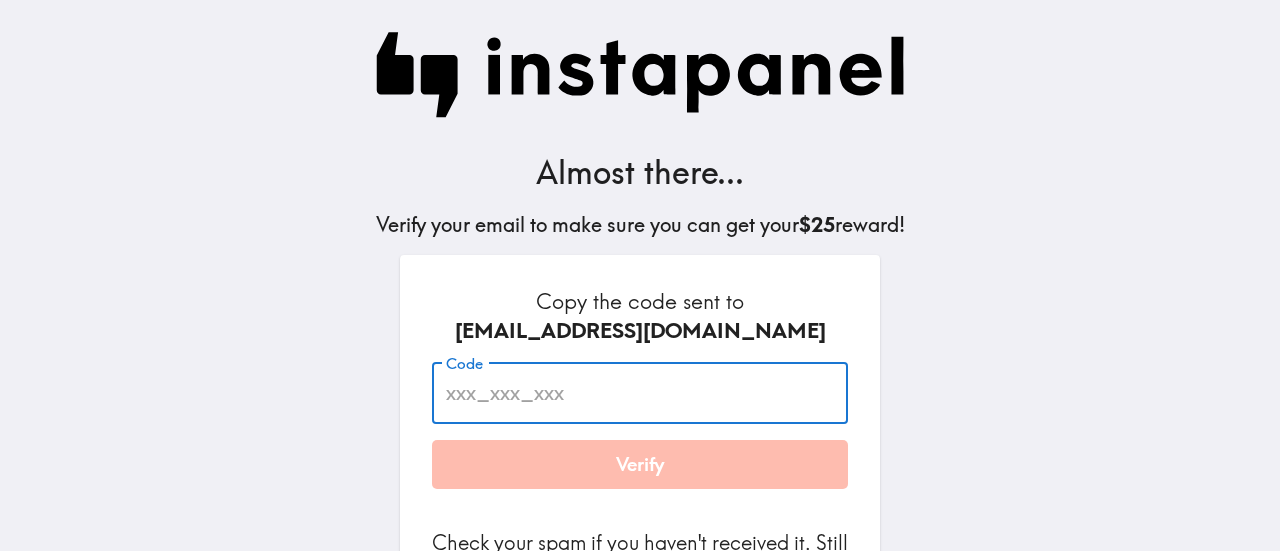 click on "Code" at bounding box center [640, 393] 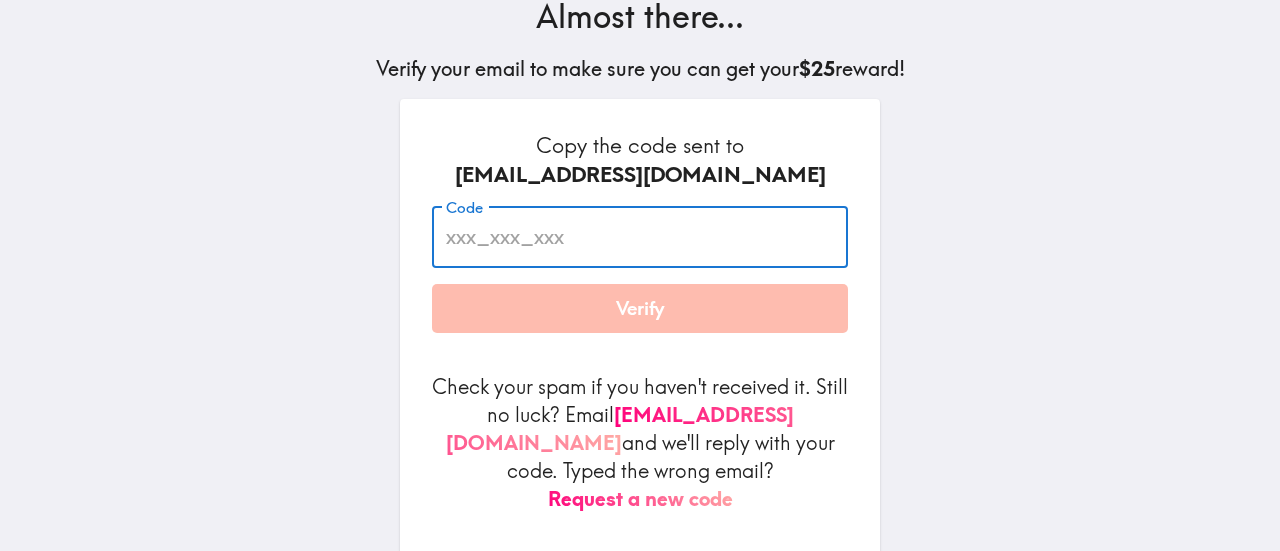 scroll, scrollTop: 200, scrollLeft: 0, axis: vertical 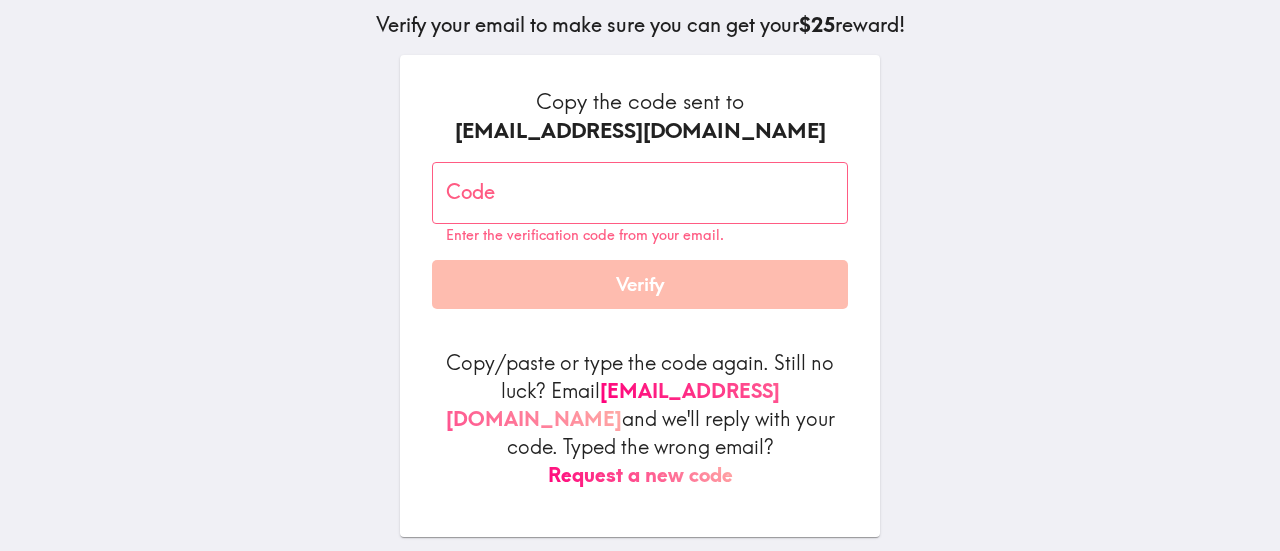 click on "Almost there... Verify your email to make sure you can get your  $25  reward! Copy the code sent to  qiangchin@gmail.com Code Code Enter the verification code from your email. Verify Copy/paste or type the code again.   Still no luck? Email  codes@instapanel.com  and we'll reply with your code.   Typed the wrong email?   Request a new code By using Instapanel, you agree to our  Terms  and  Privacy Policy ." at bounding box center (640, 275) 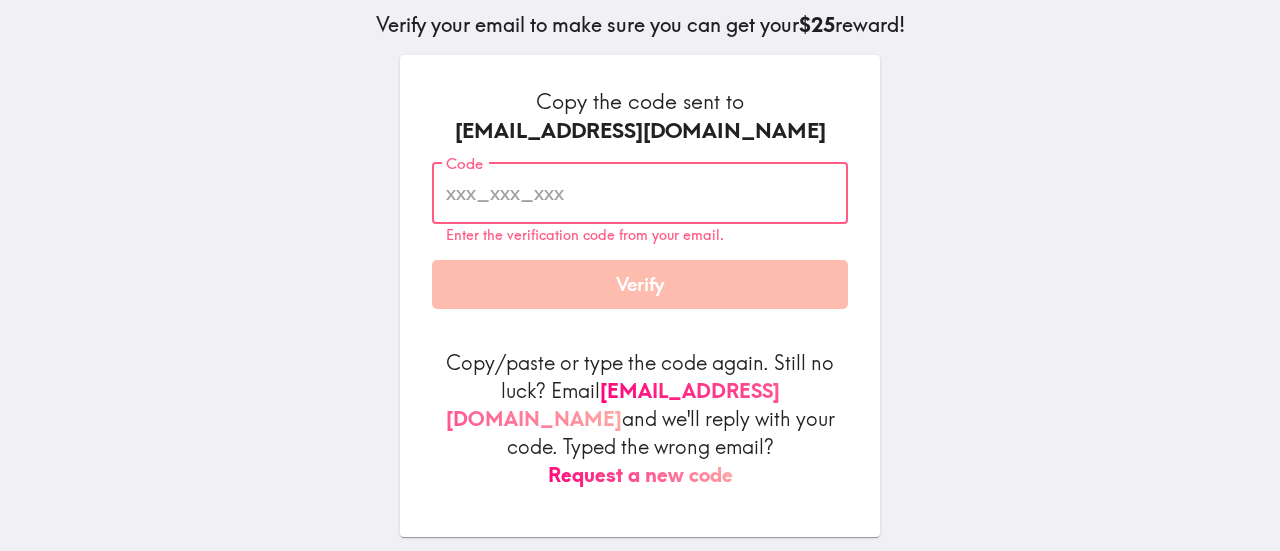 click on "Code" at bounding box center [640, 193] 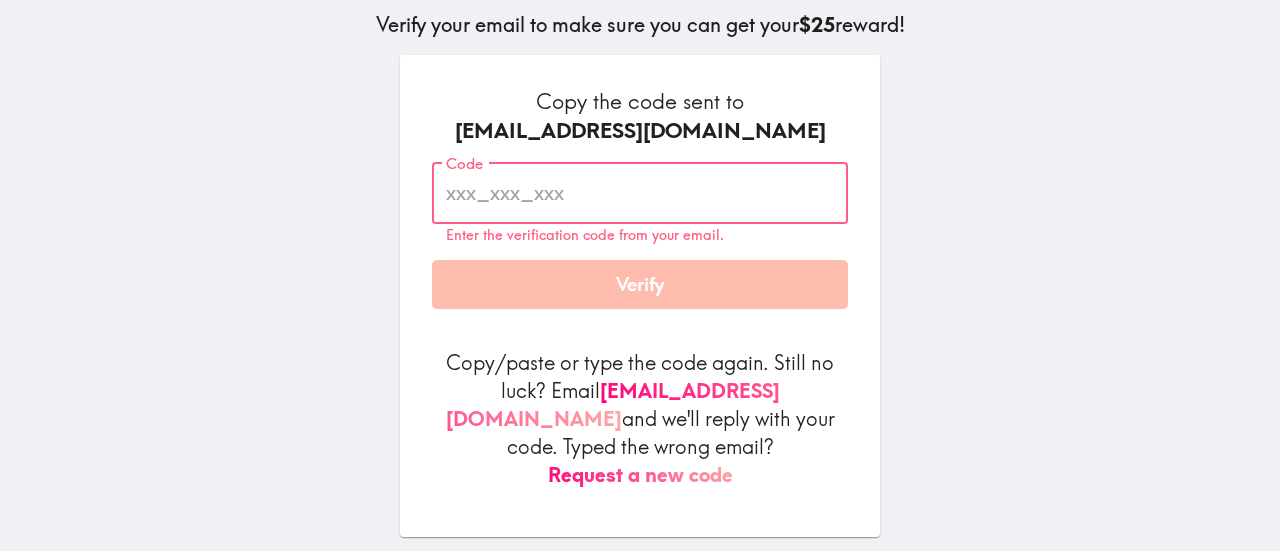 paste on "3n6_eG5_BjM" 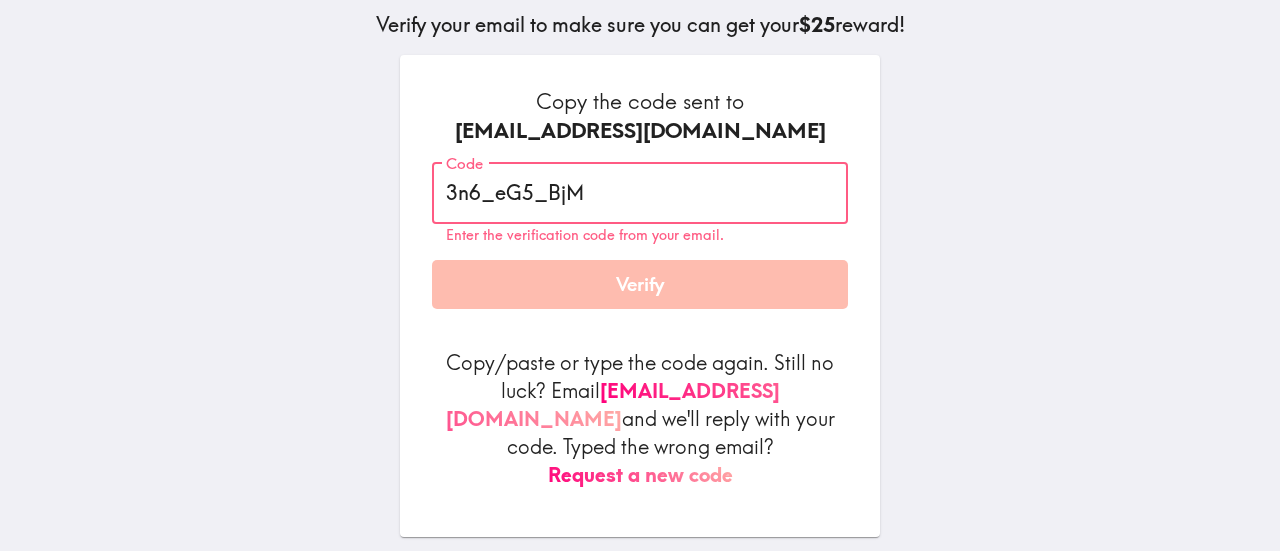 type on "3n6_eG5_BjM" 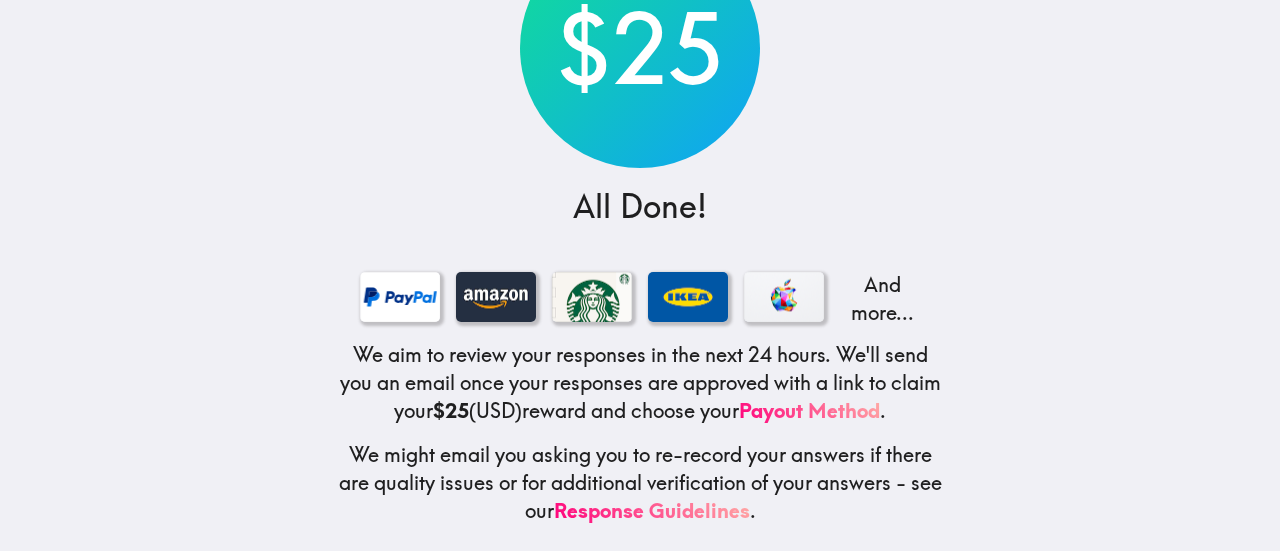 scroll, scrollTop: 220, scrollLeft: 0, axis: vertical 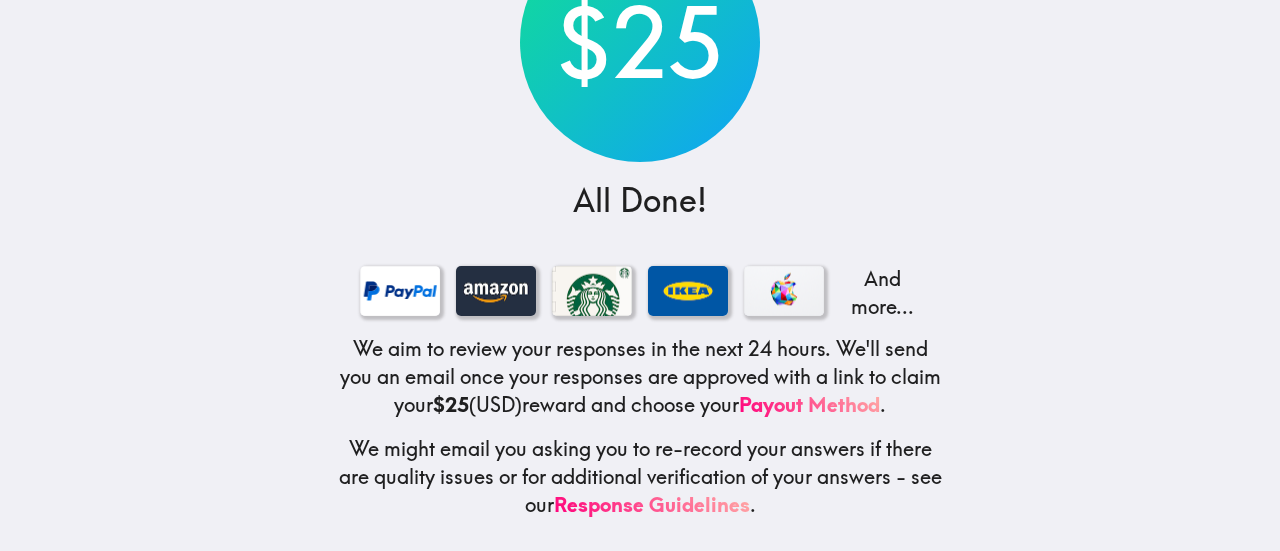 click on "And more..." at bounding box center [880, 293] 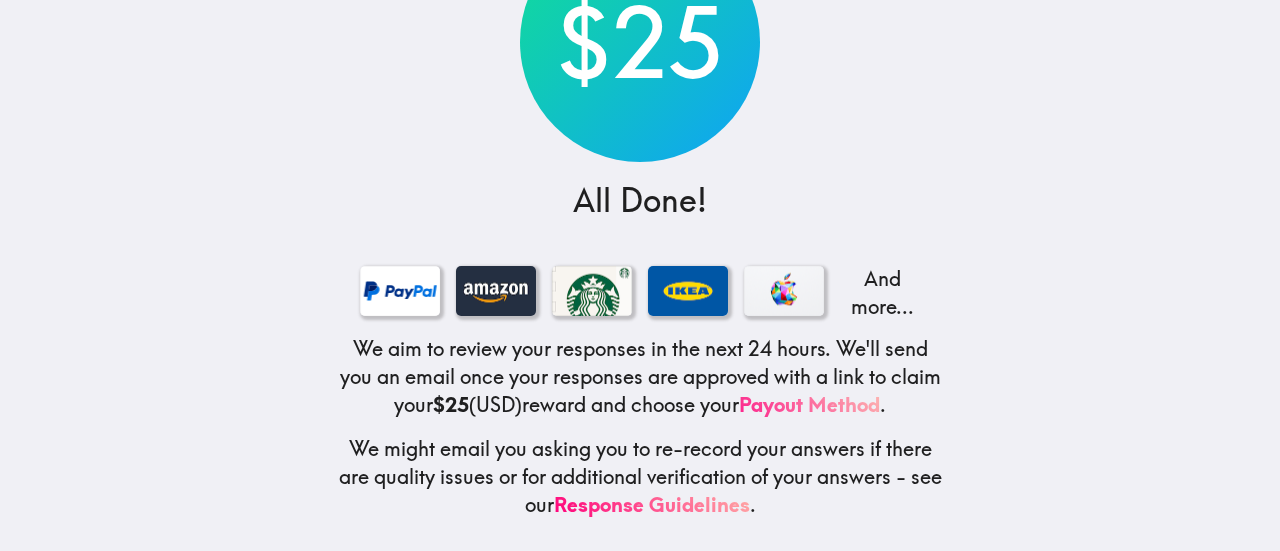 click on "Payout Method" at bounding box center [809, 404] 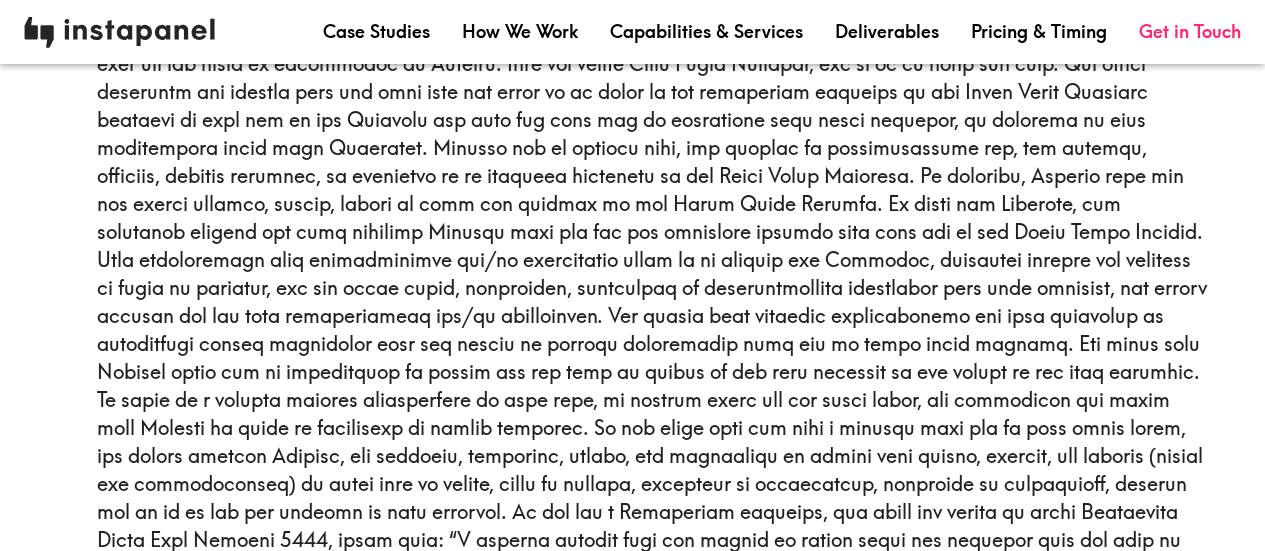 scroll, scrollTop: 5100, scrollLeft: 0, axis: vertical 